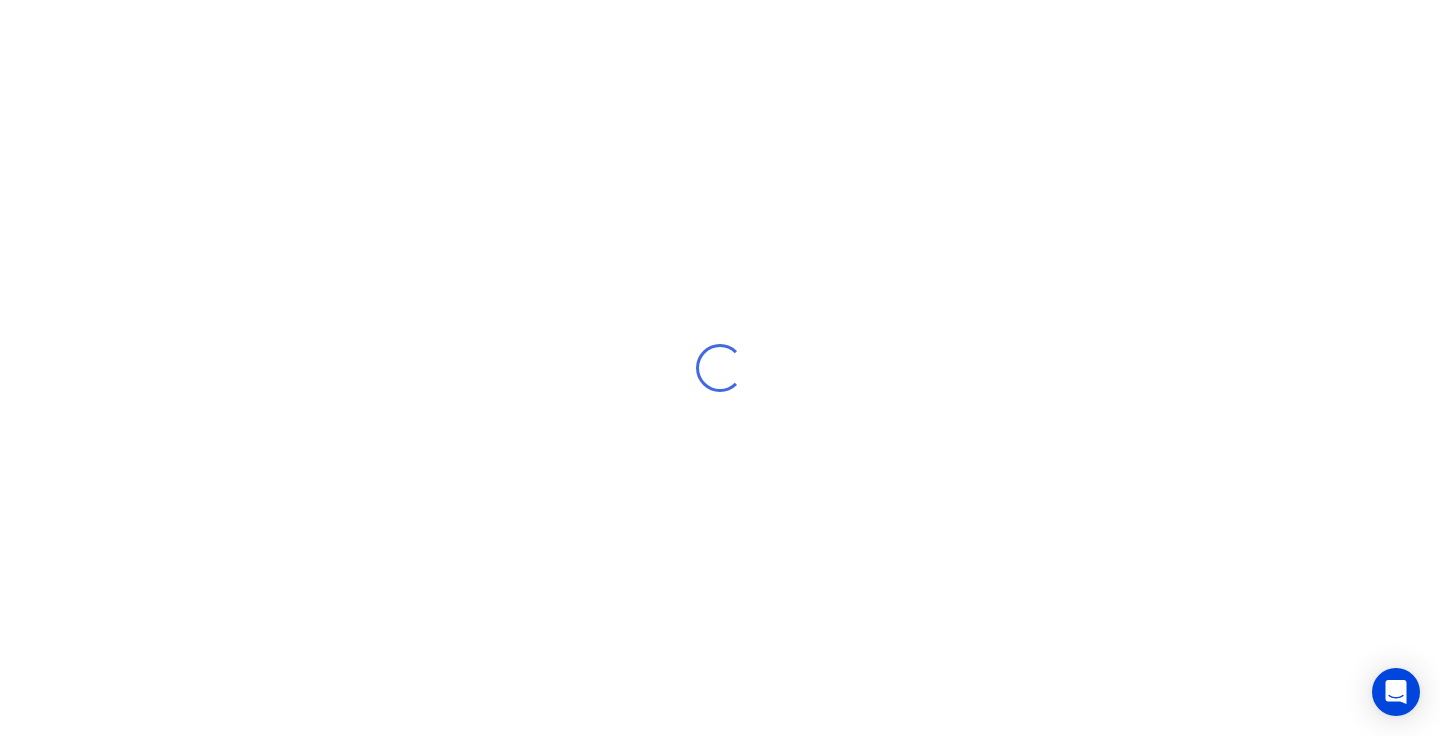 scroll, scrollTop: 0, scrollLeft: 0, axis: both 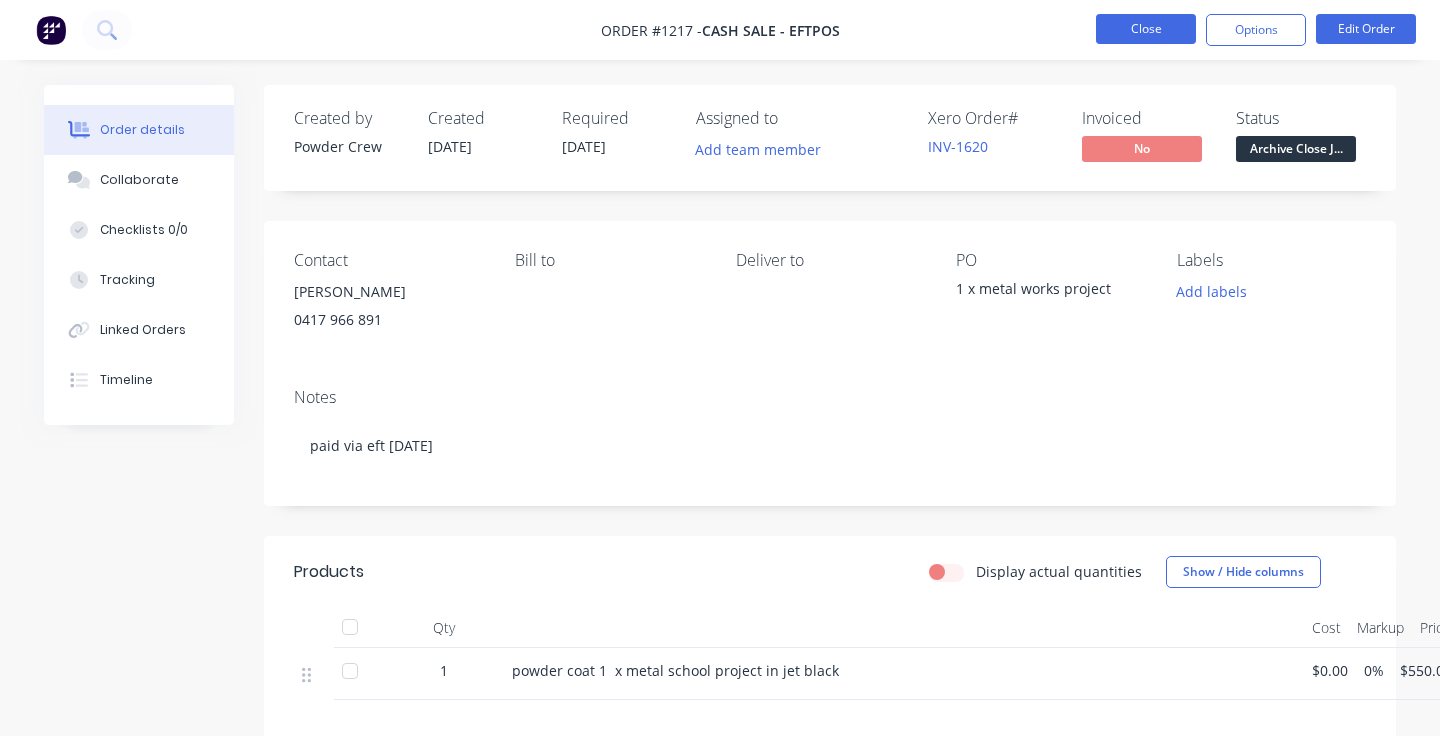 click on "Close" at bounding box center (1146, 29) 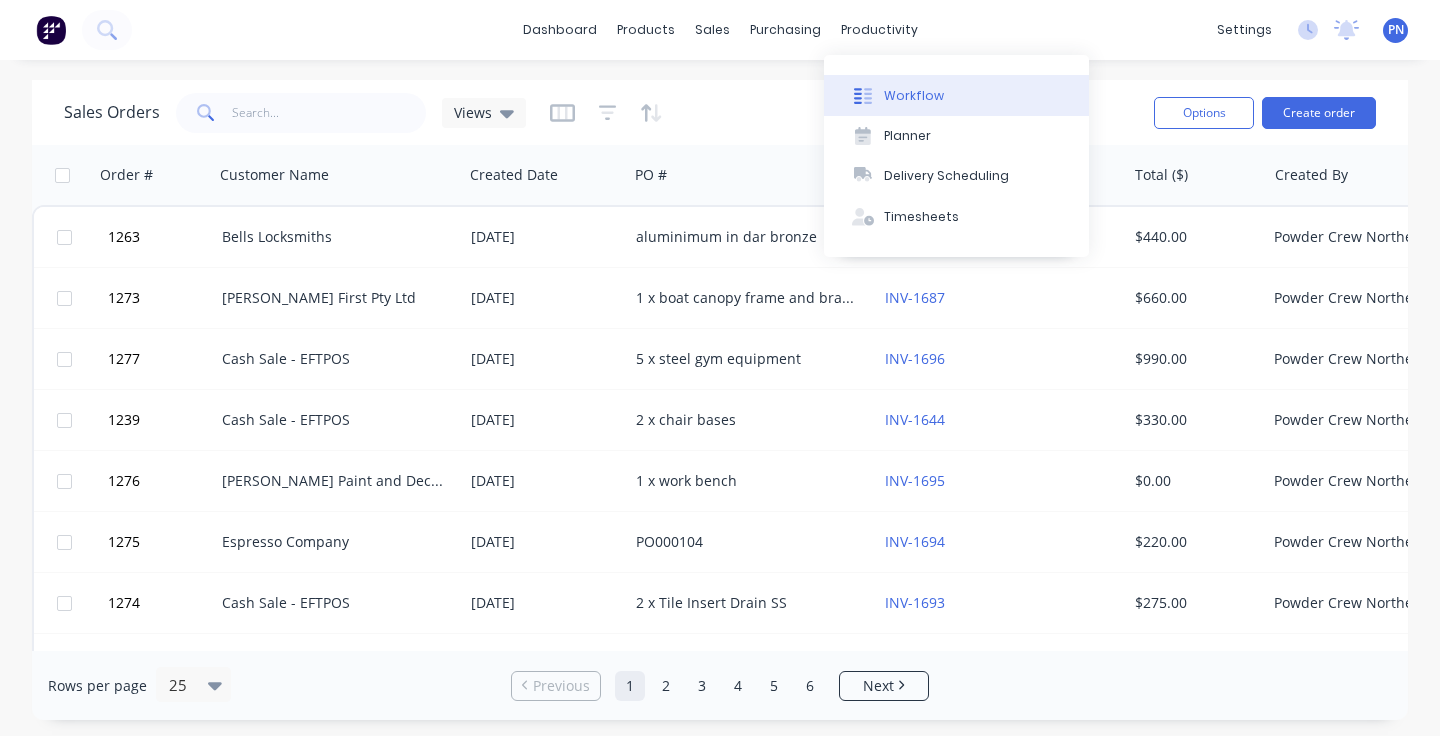 click on "Workflow" at bounding box center [914, 96] 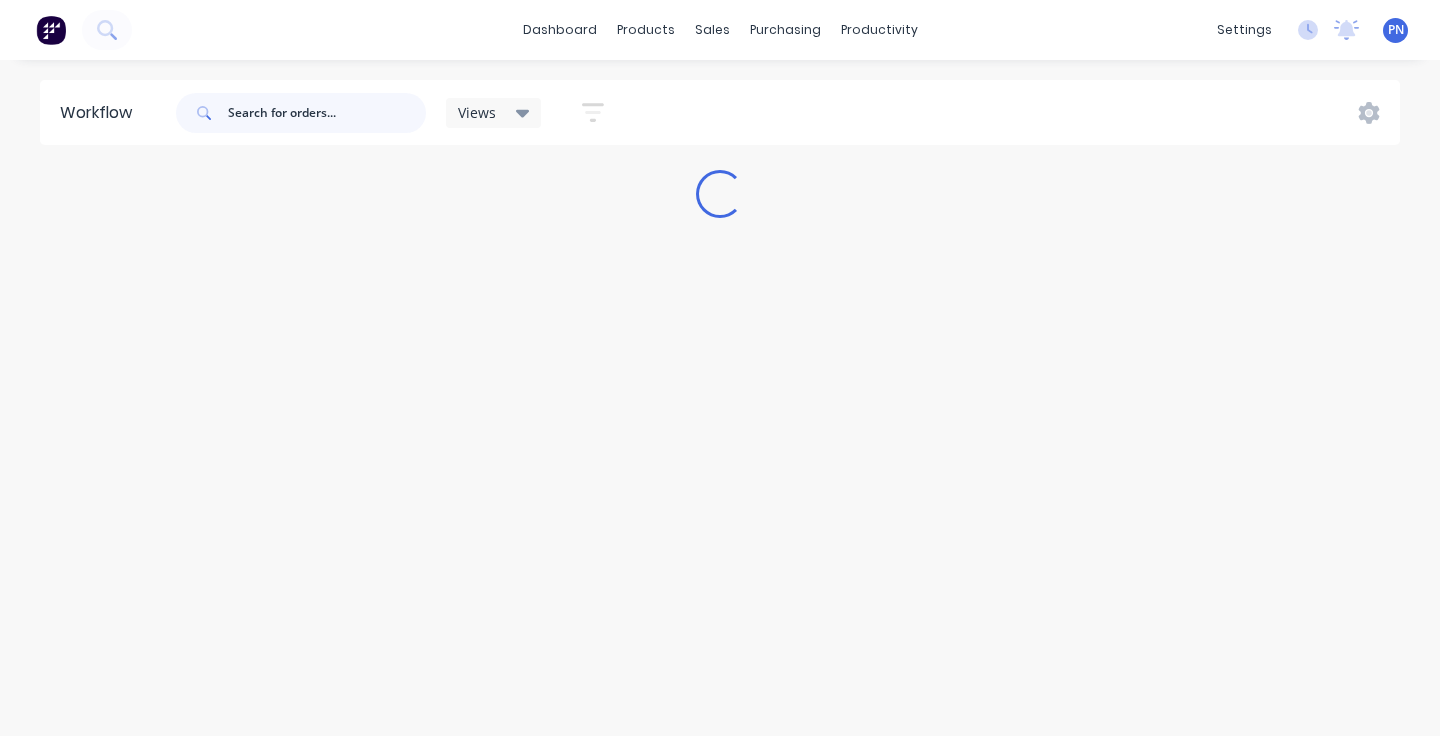 click at bounding box center [327, 113] 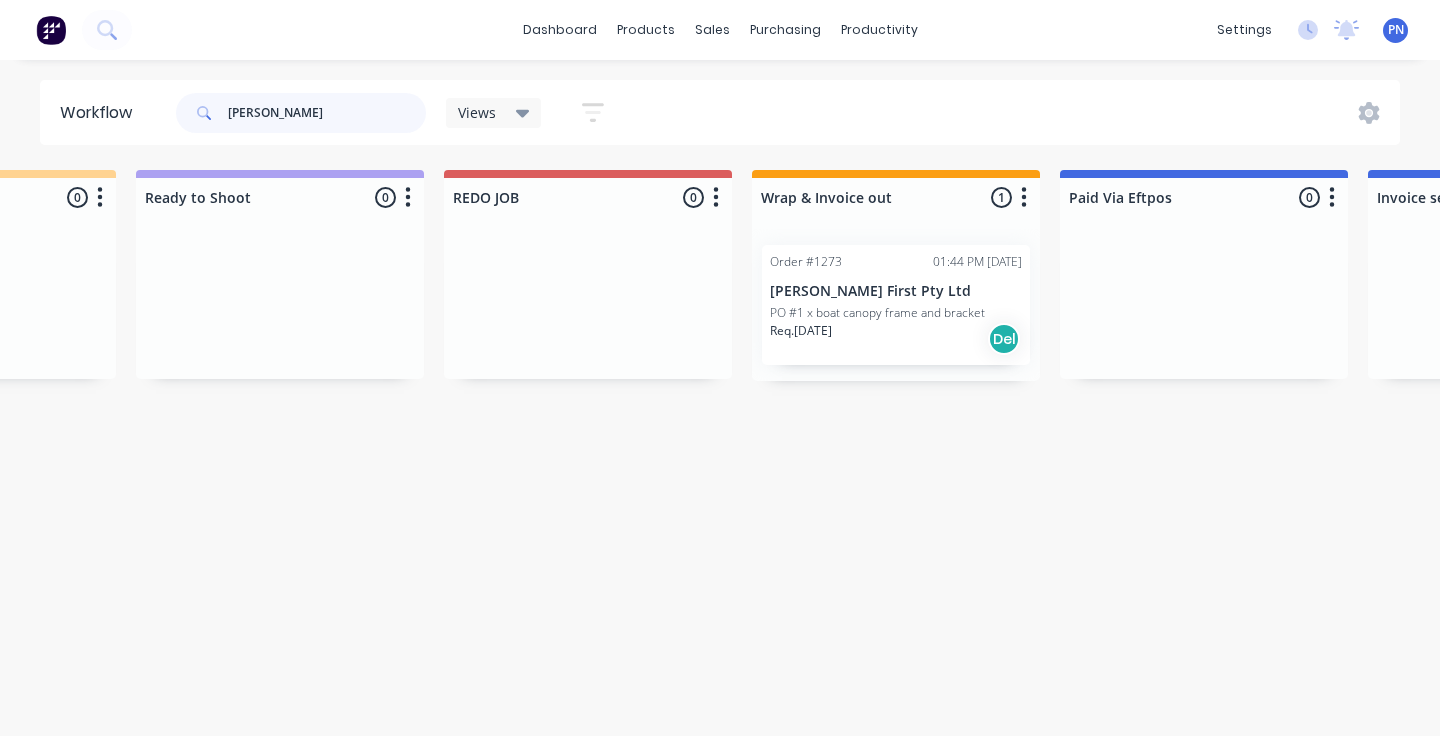 scroll, scrollTop: 0, scrollLeft: 846, axis: horizontal 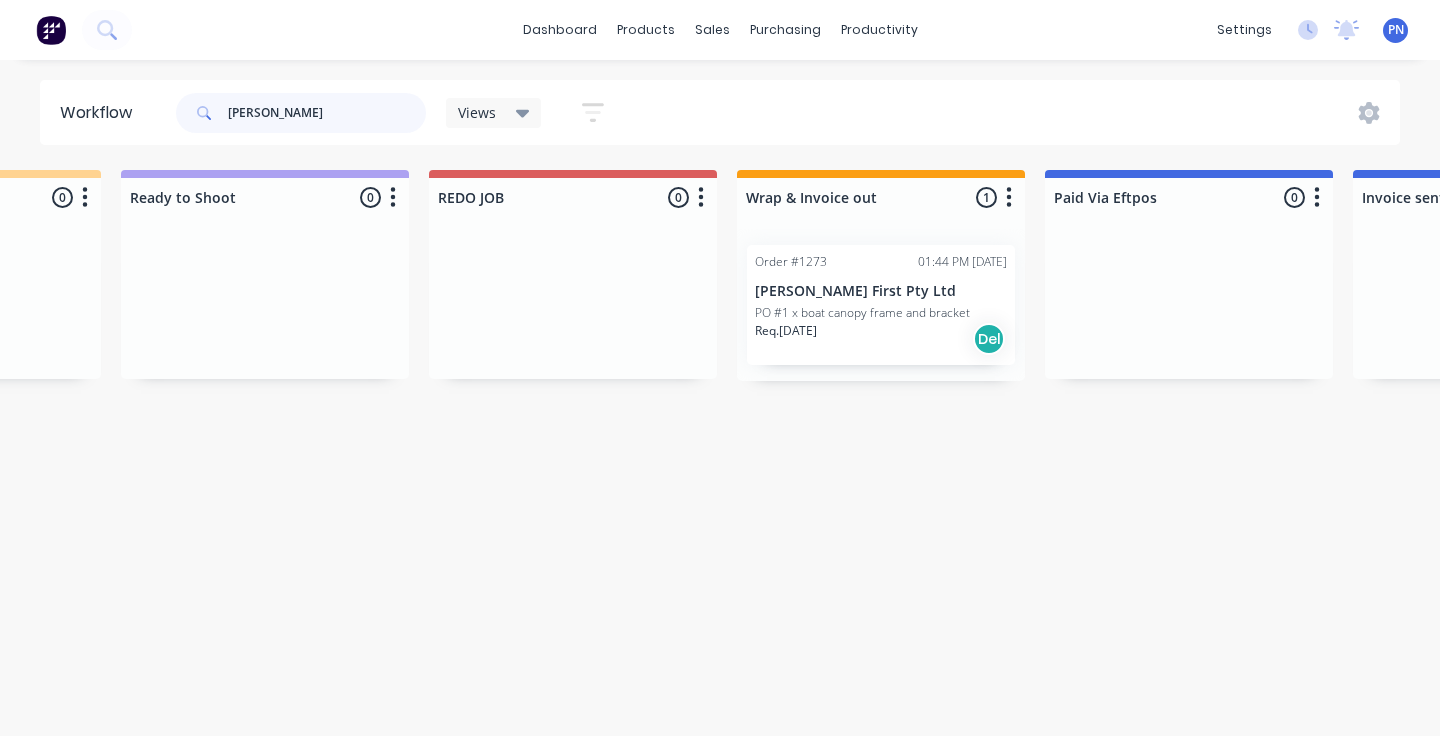 type on "[PERSON_NAME]" 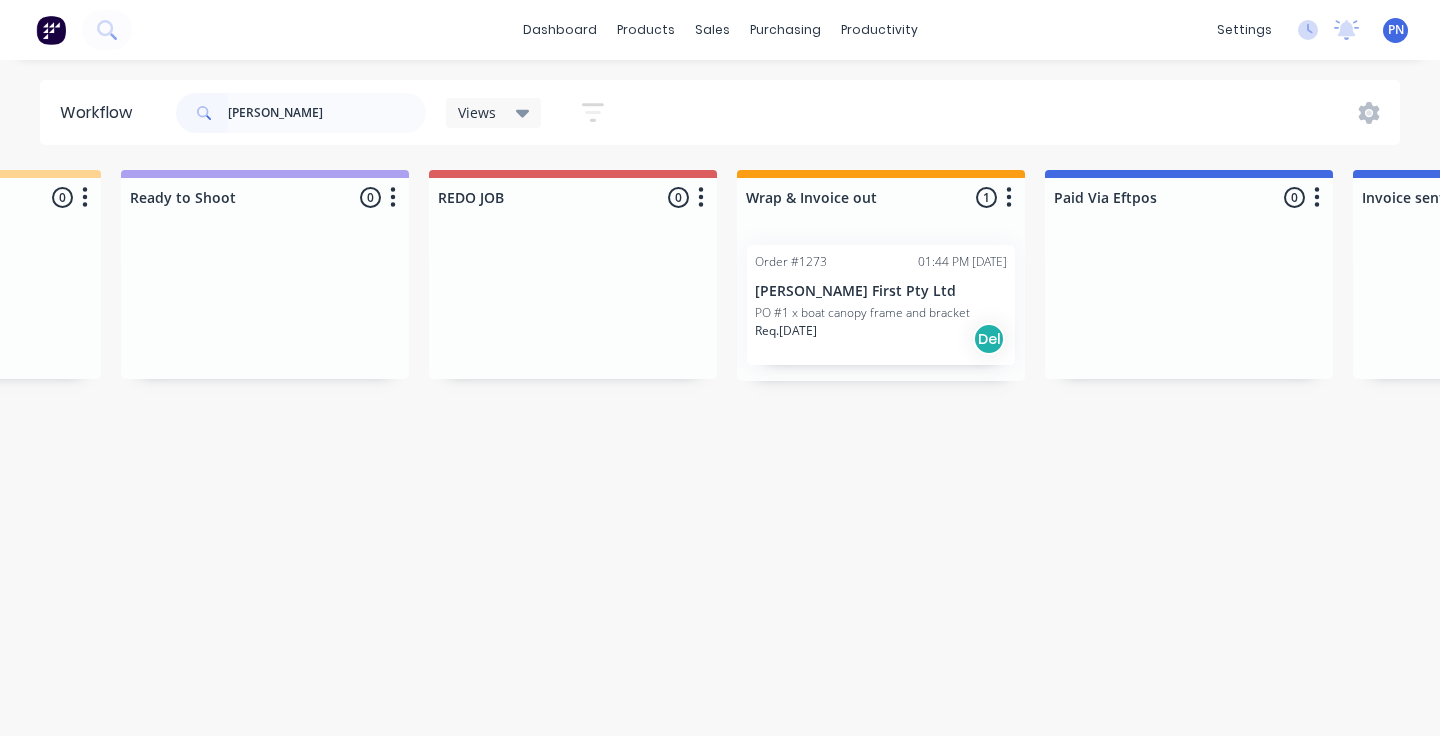 click on "Req. [DATE] Del" at bounding box center (881, 339) 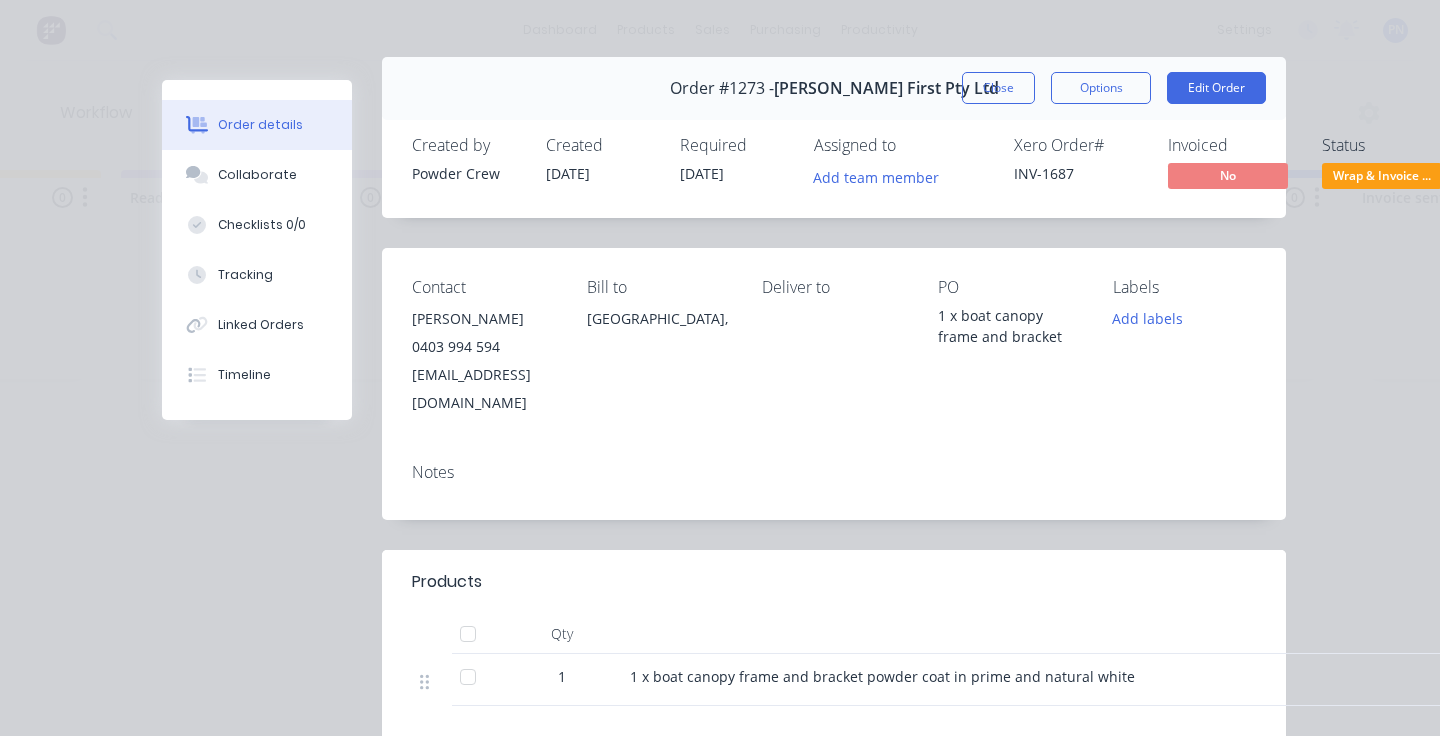 scroll, scrollTop: 47, scrollLeft: 0, axis: vertical 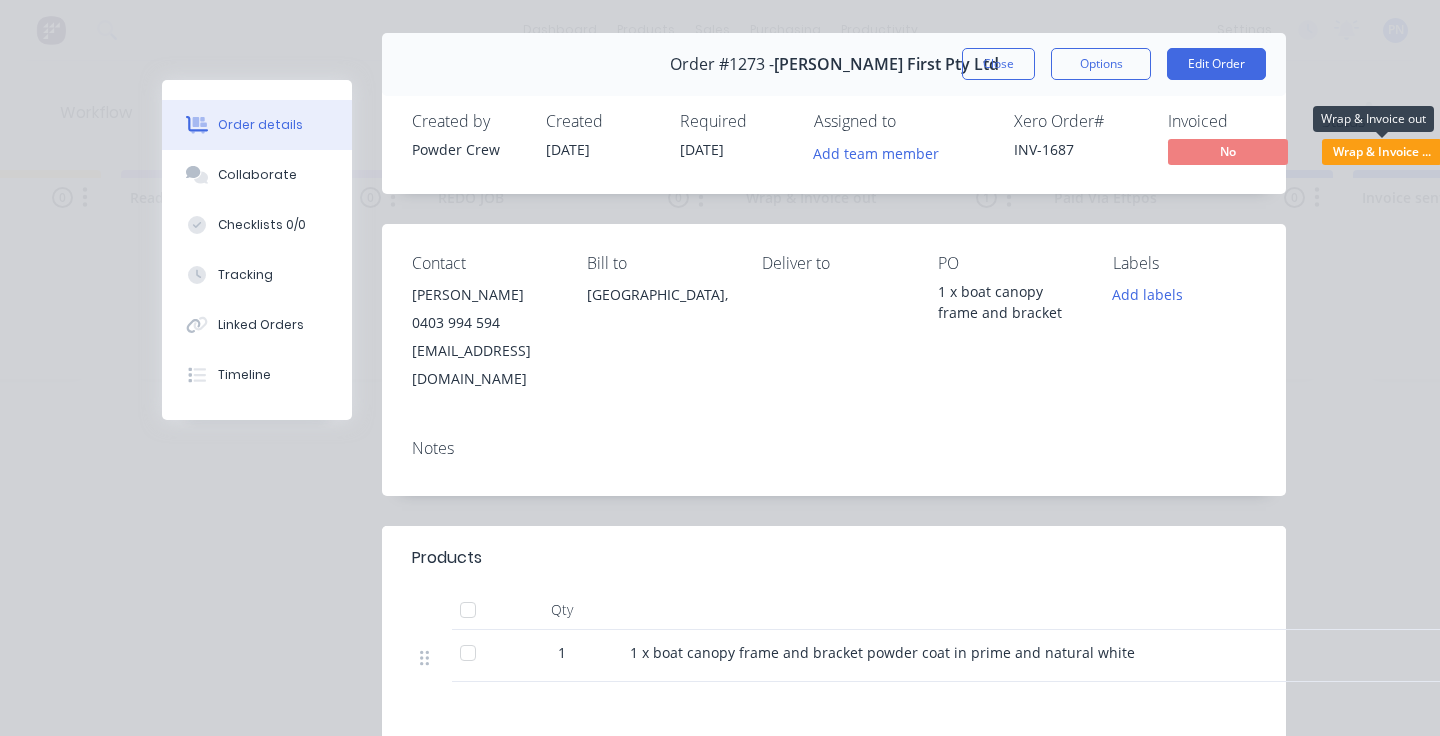click on "Wrap & Invoice ..." at bounding box center [1382, 151] 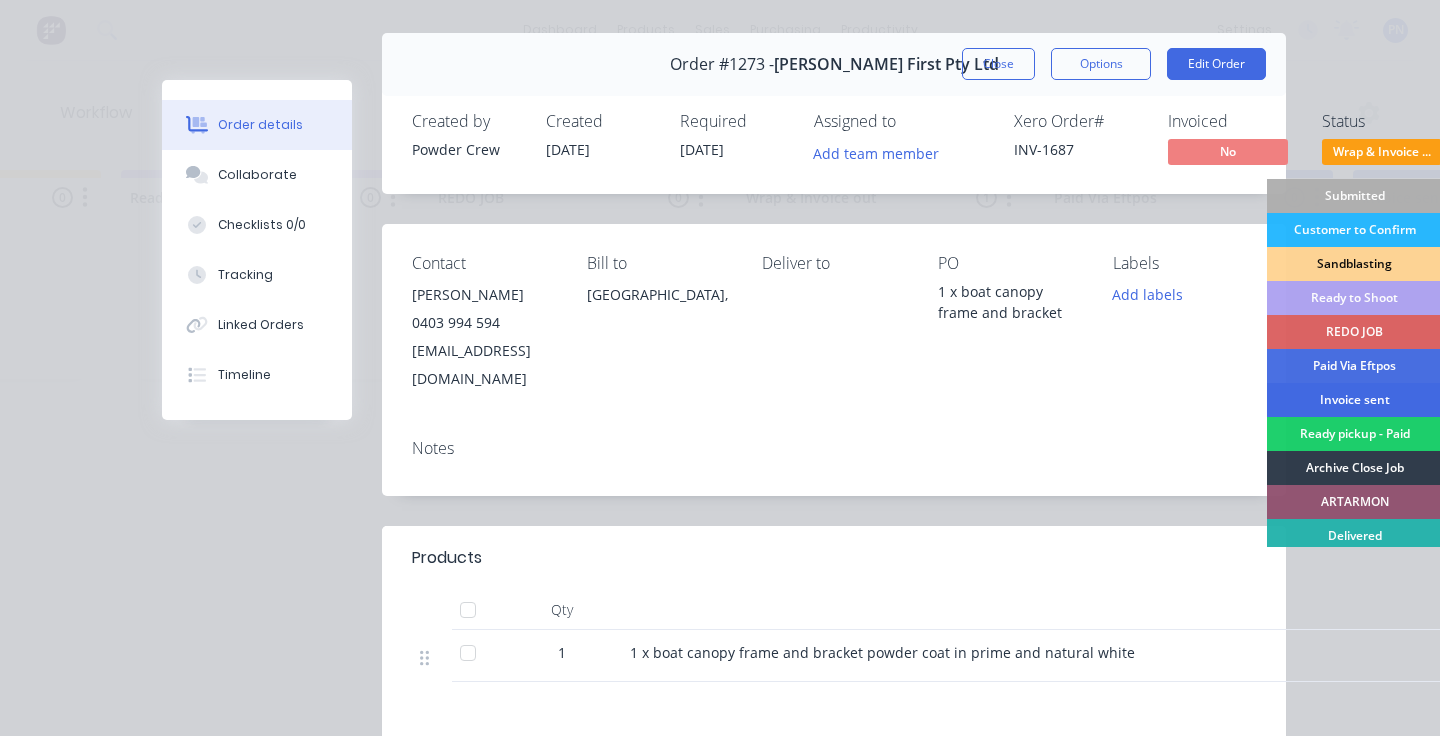 click on "Invoice sent" at bounding box center (1354, 400) 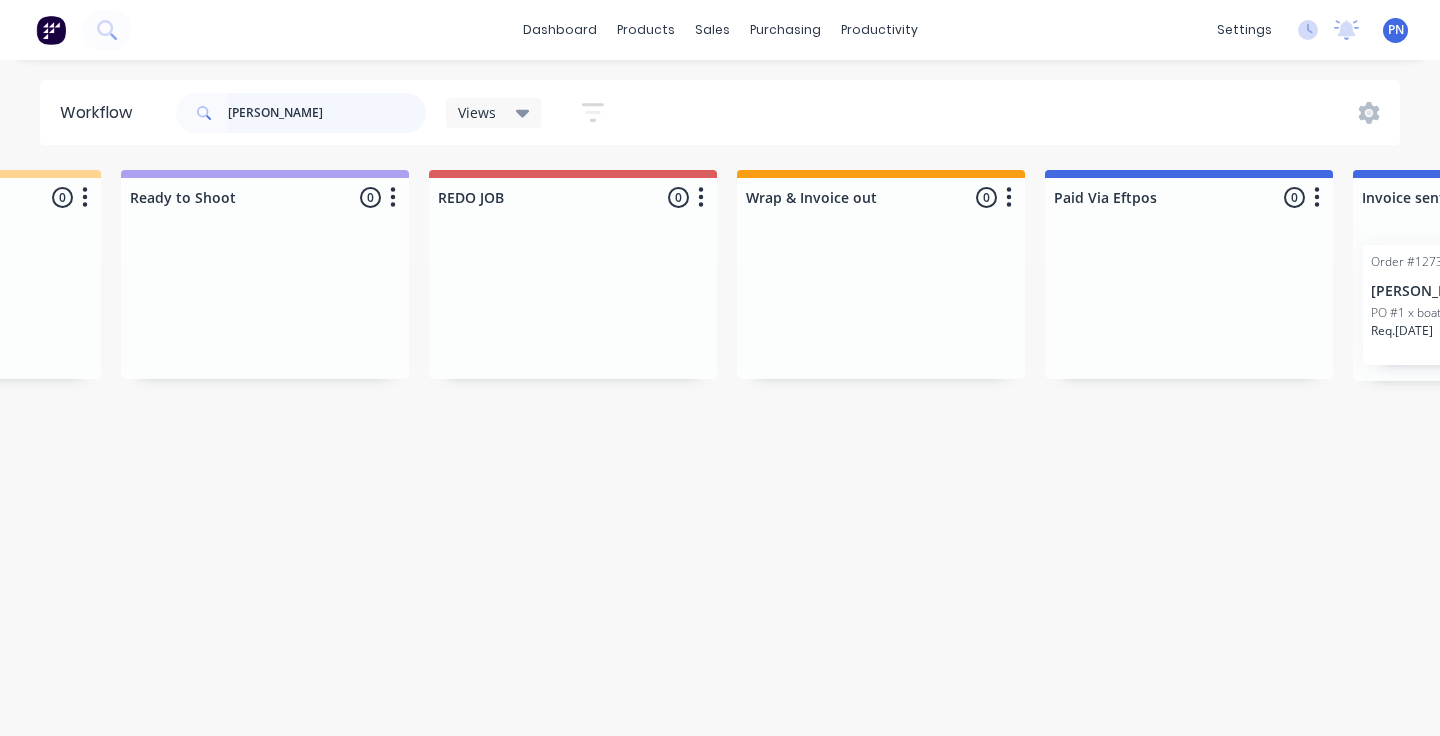 click on "[PERSON_NAME]" at bounding box center (327, 113) 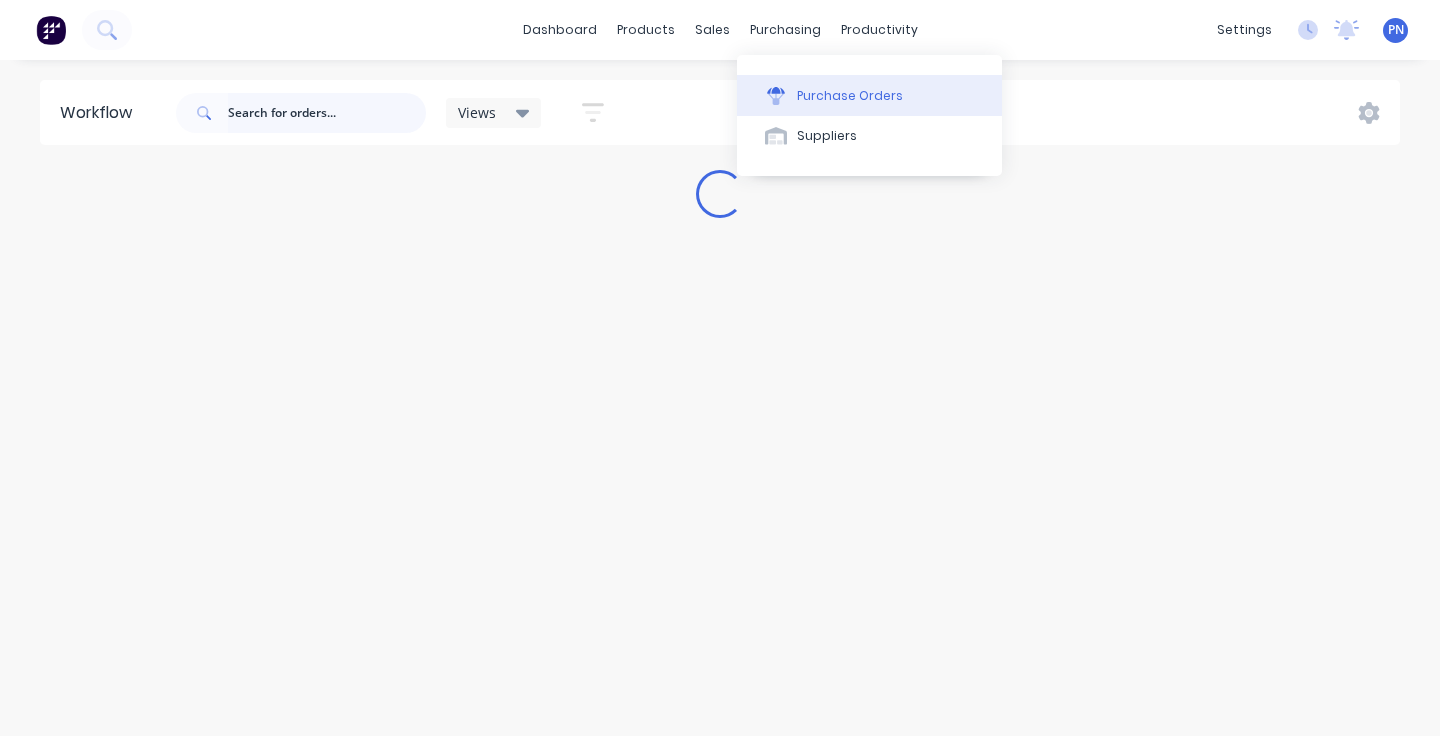 scroll, scrollTop: 0, scrollLeft: 0, axis: both 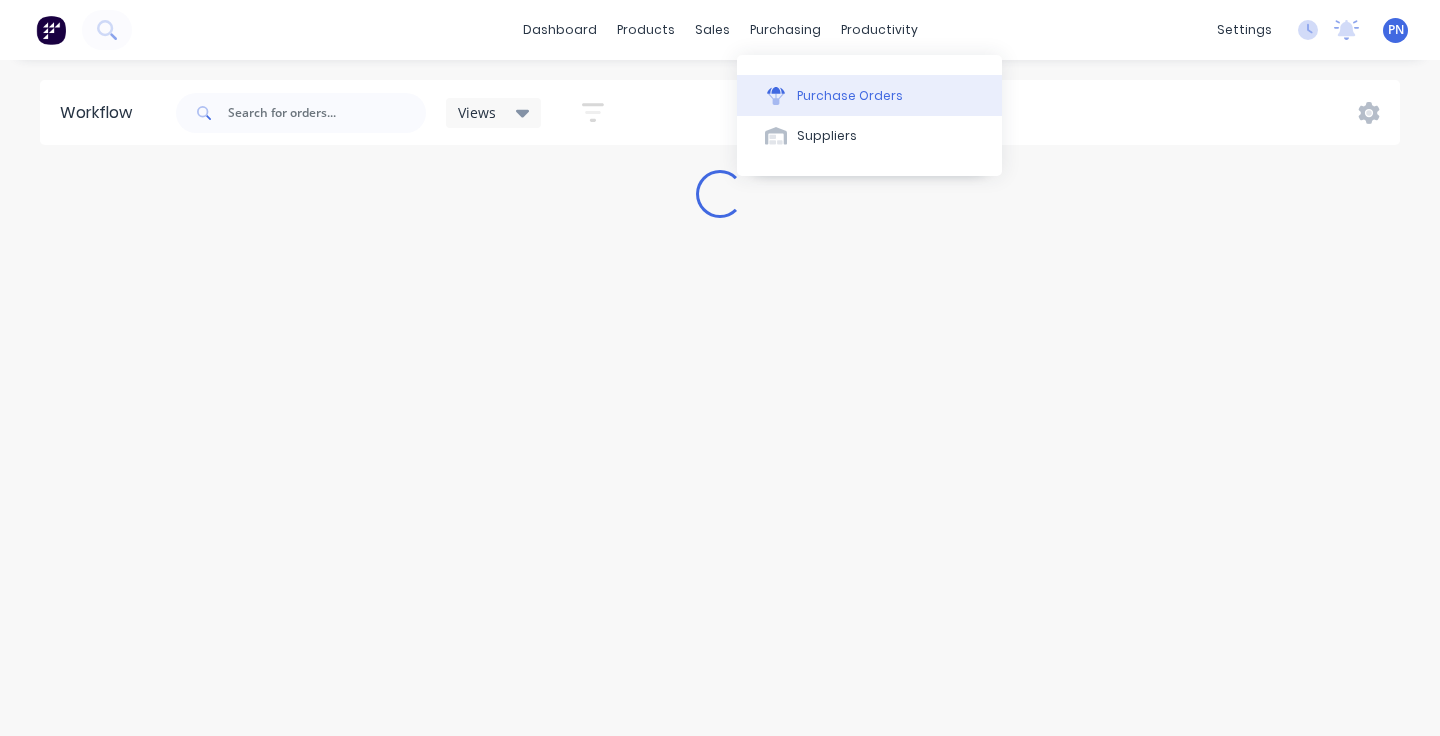 click on "Purchase Orders" at bounding box center (869, 95) 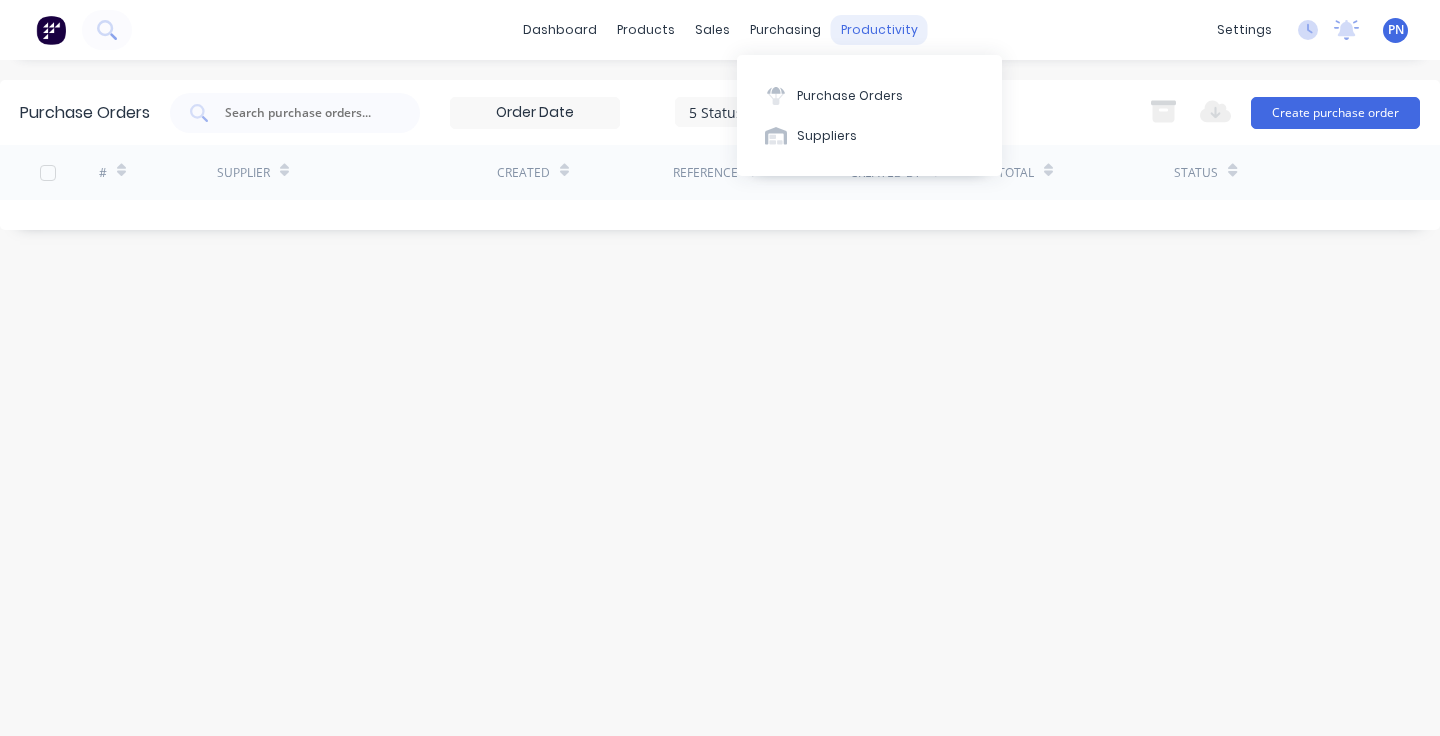 click on "productivity" at bounding box center [879, 30] 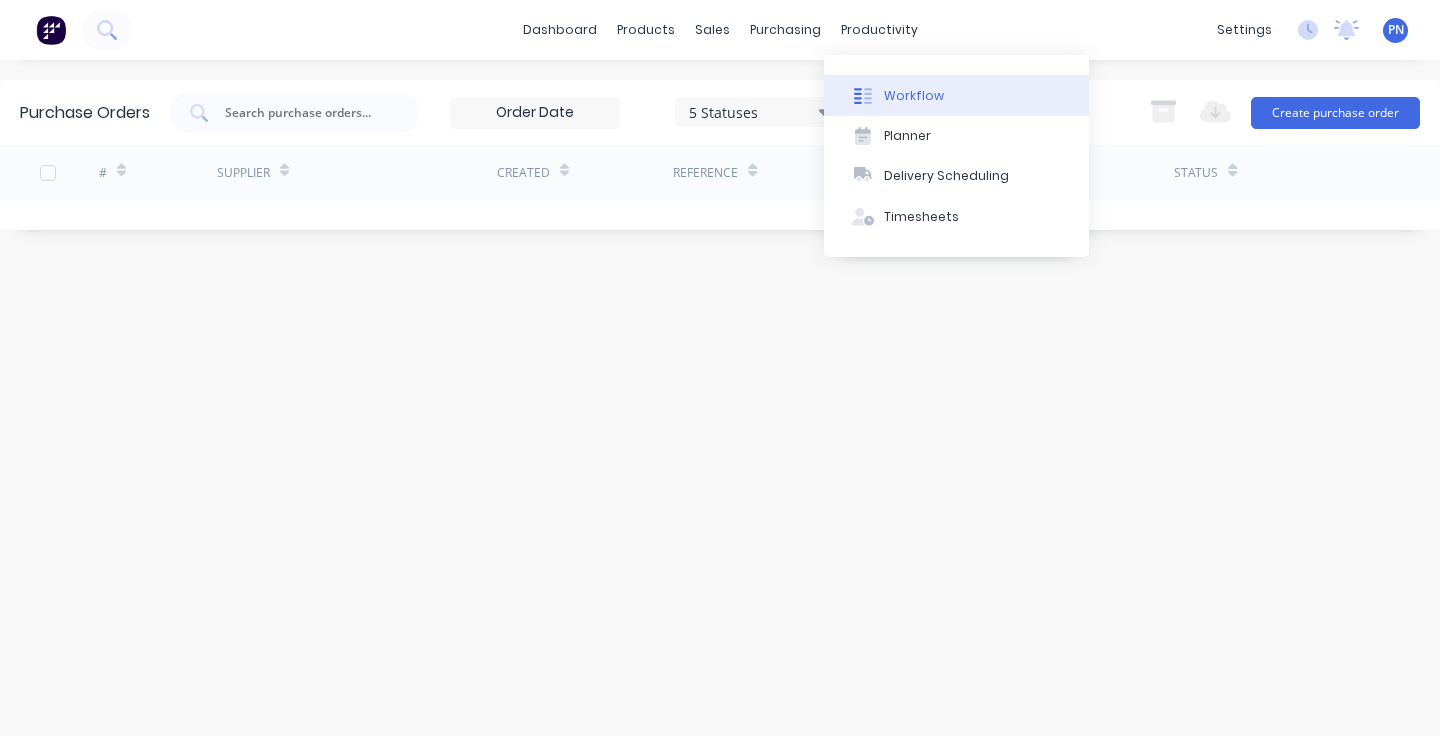 click on "Workflow" at bounding box center (956, 95) 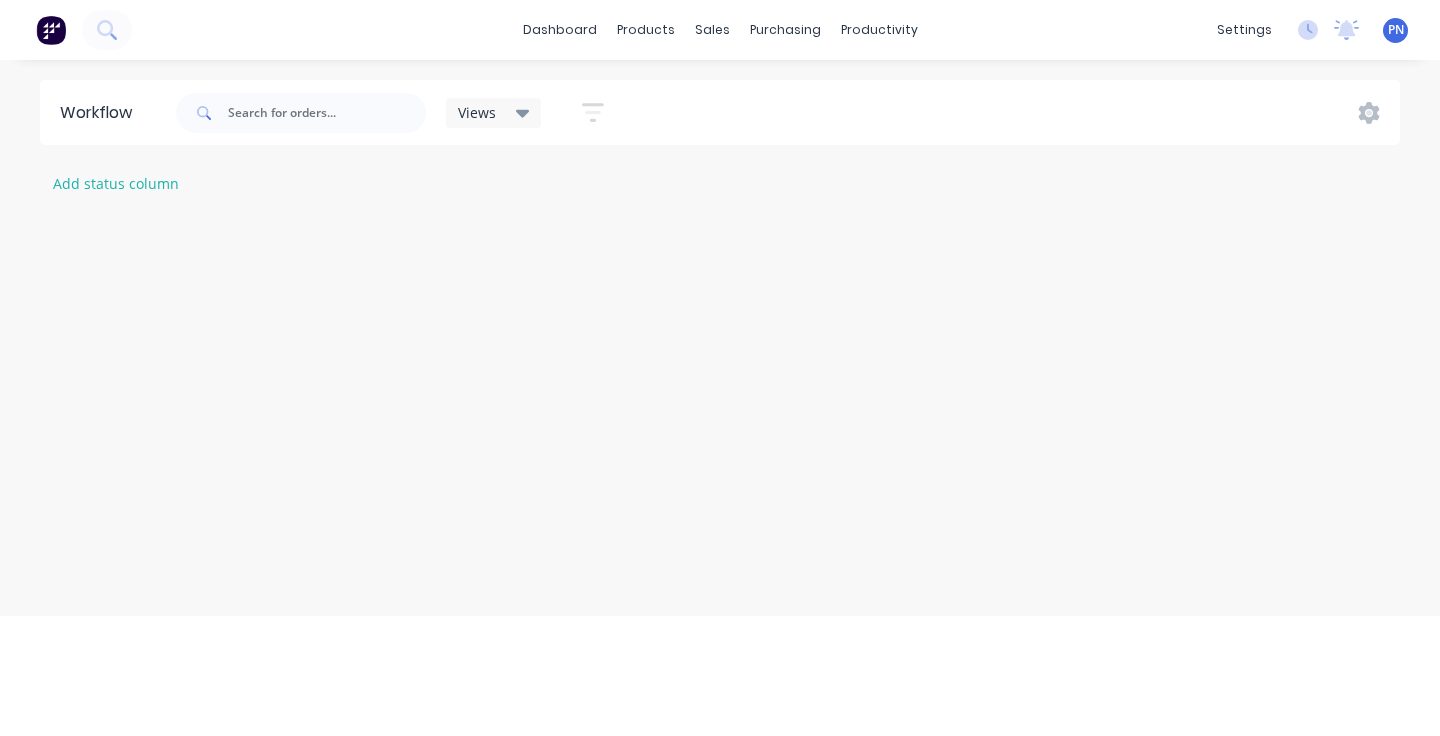 click on "Workflow Views Save new view   Show/Hide statuses Show line item cards Show line item cards Hide line item cards Filter by assignee Filter by labels" at bounding box center [720, 112] 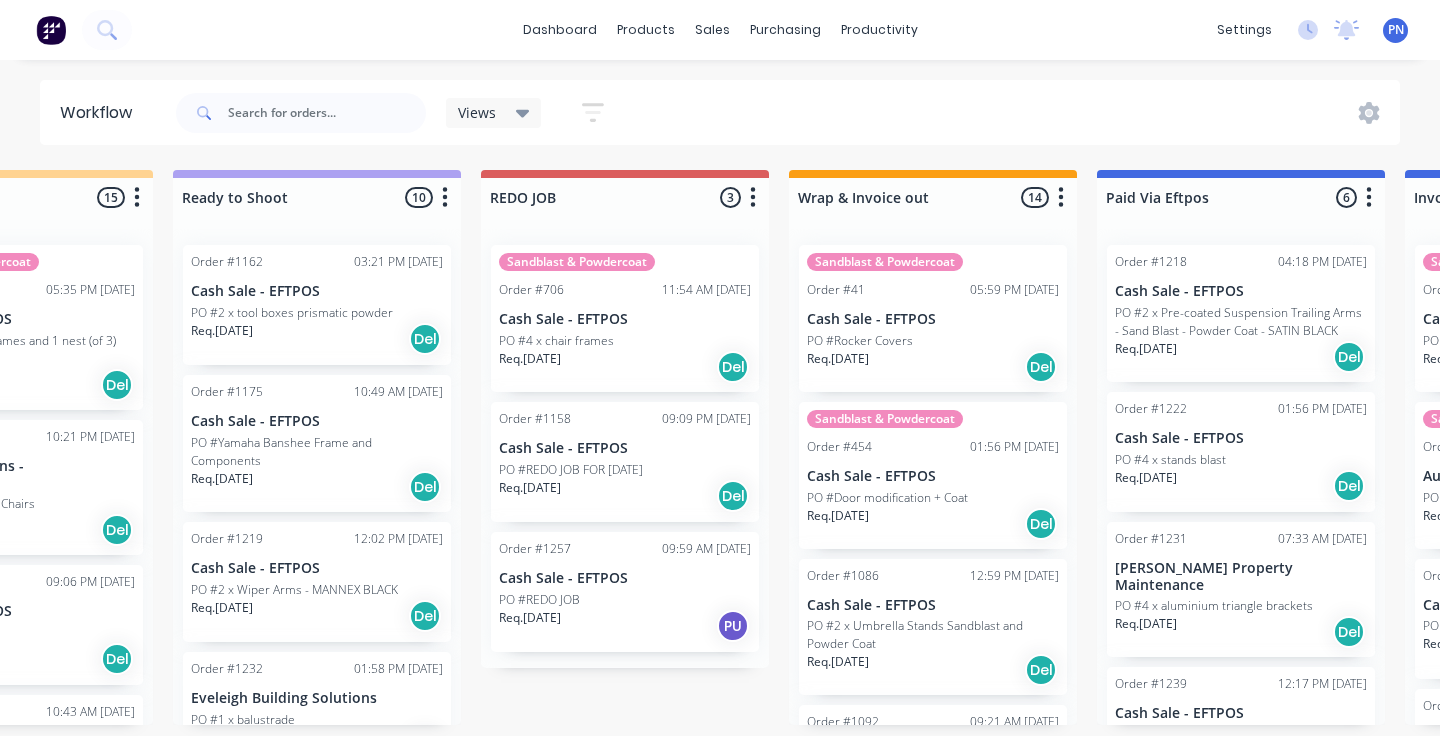 scroll, scrollTop: 0, scrollLeft: 810, axis: horizontal 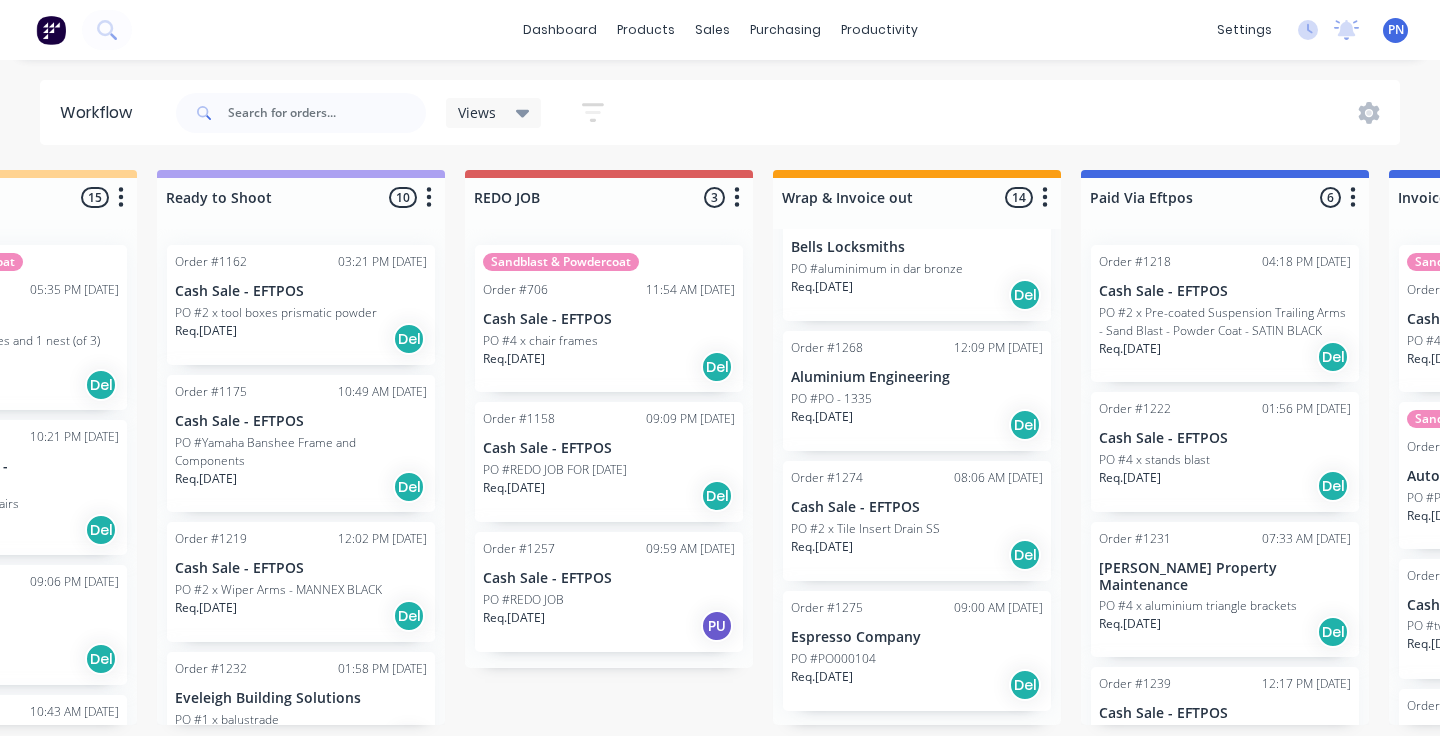click on "Req. [DATE] Del" at bounding box center (917, 685) 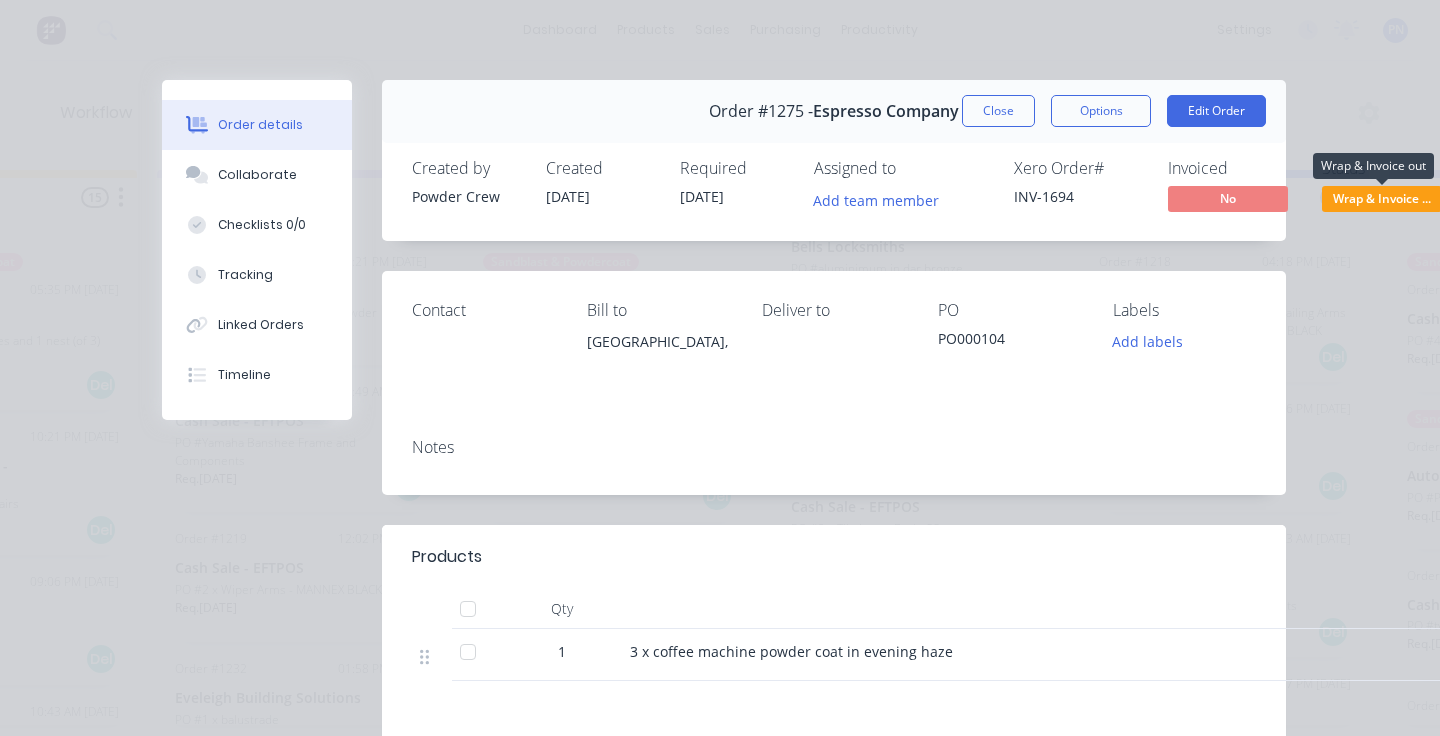 click on "Wrap & Invoice ..." at bounding box center [1382, 198] 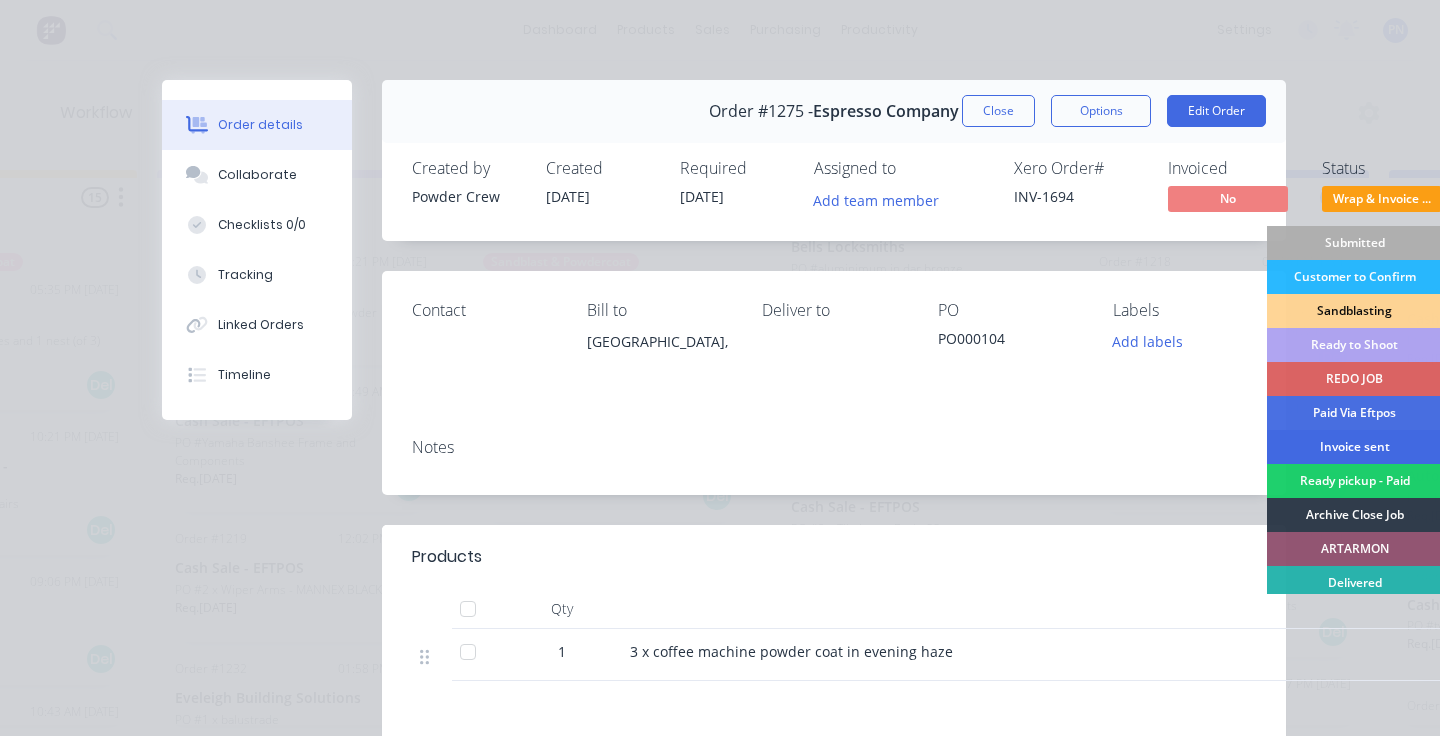 click on "Invoice sent" at bounding box center [1354, 447] 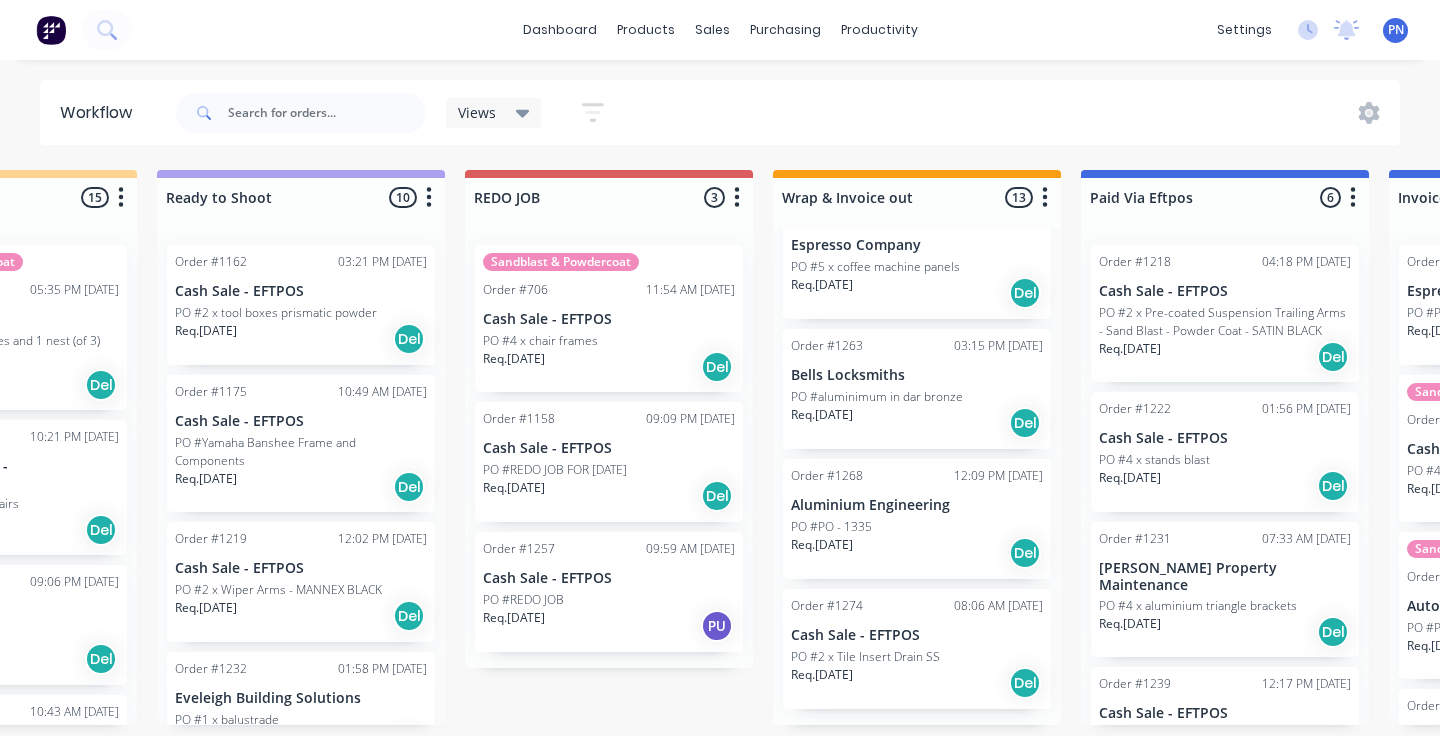 scroll, scrollTop: 1284, scrollLeft: 0, axis: vertical 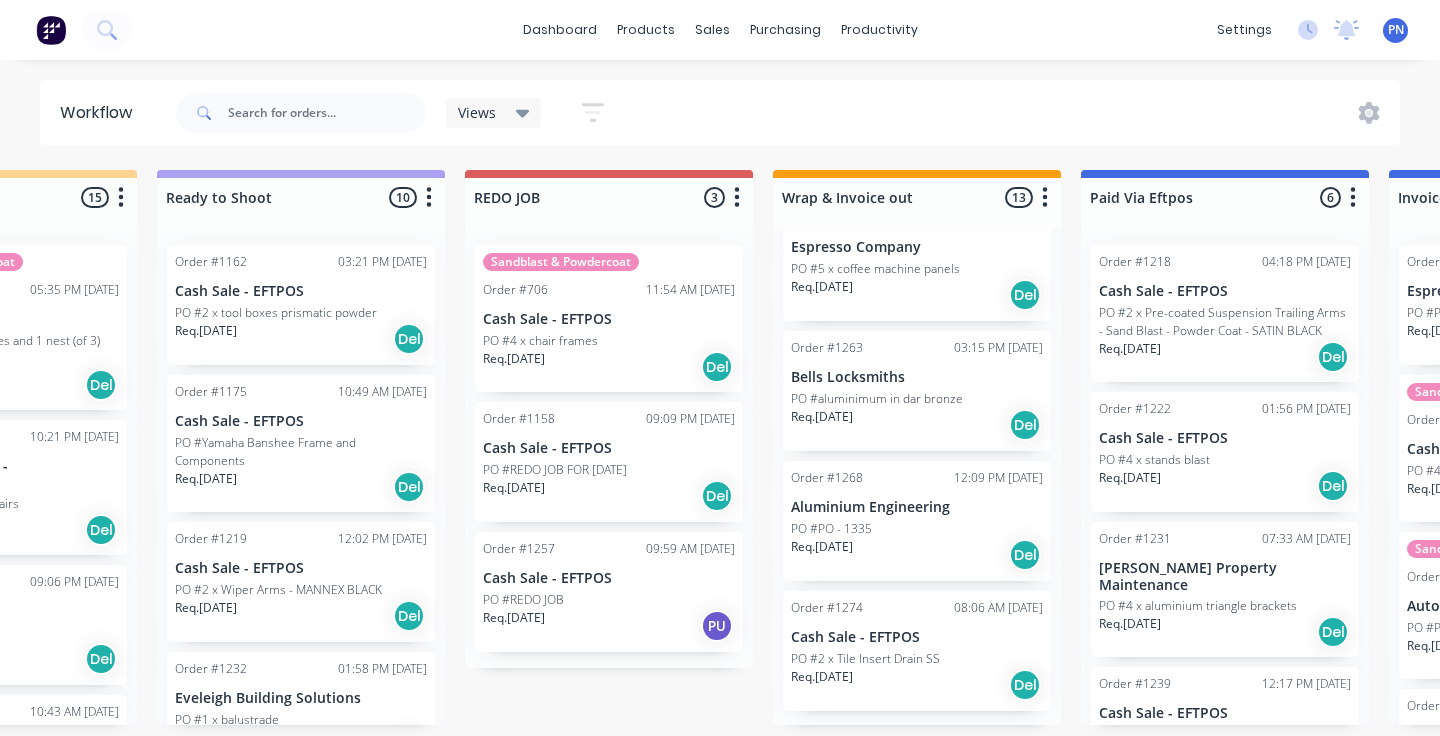 click on "Req. [DATE] Del" at bounding box center [917, 295] 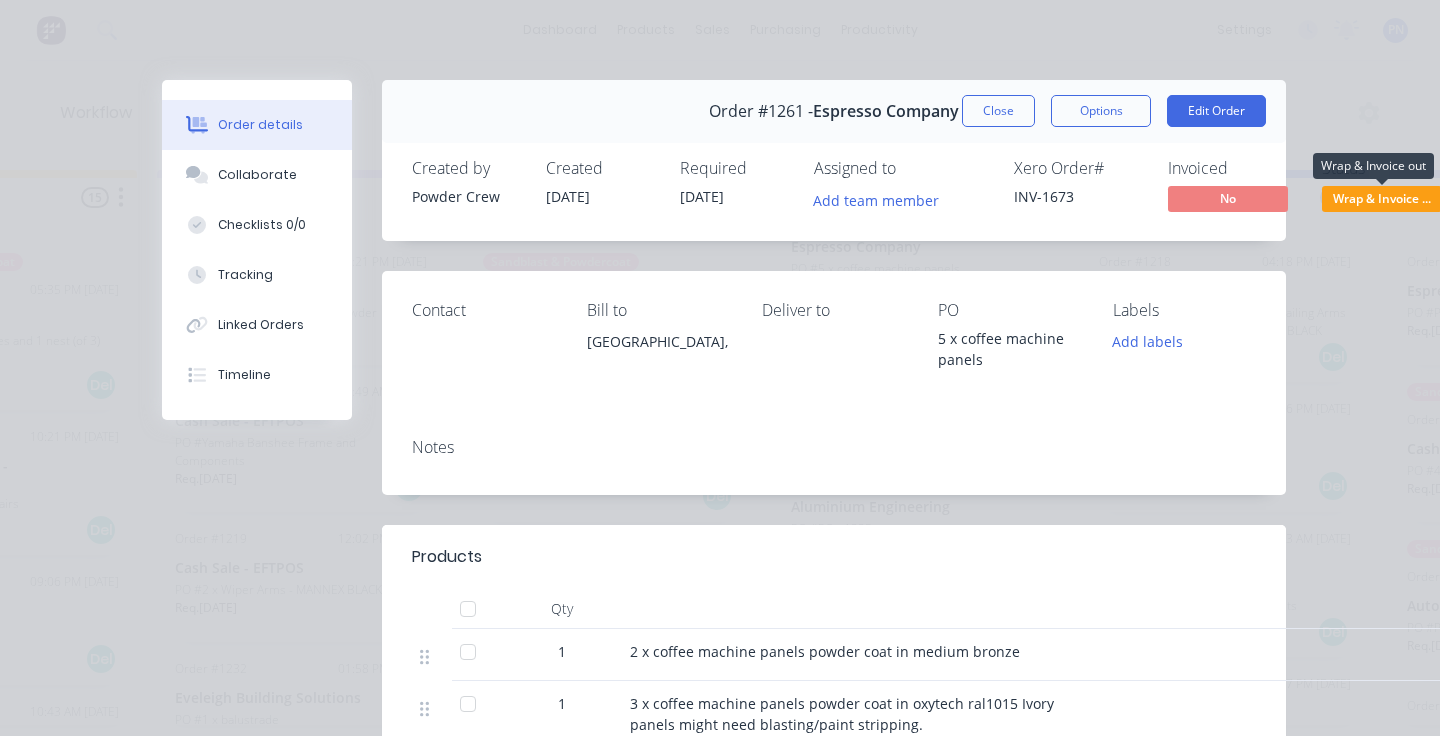 click on "Wrap & Invoice ..." at bounding box center (1382, 198) 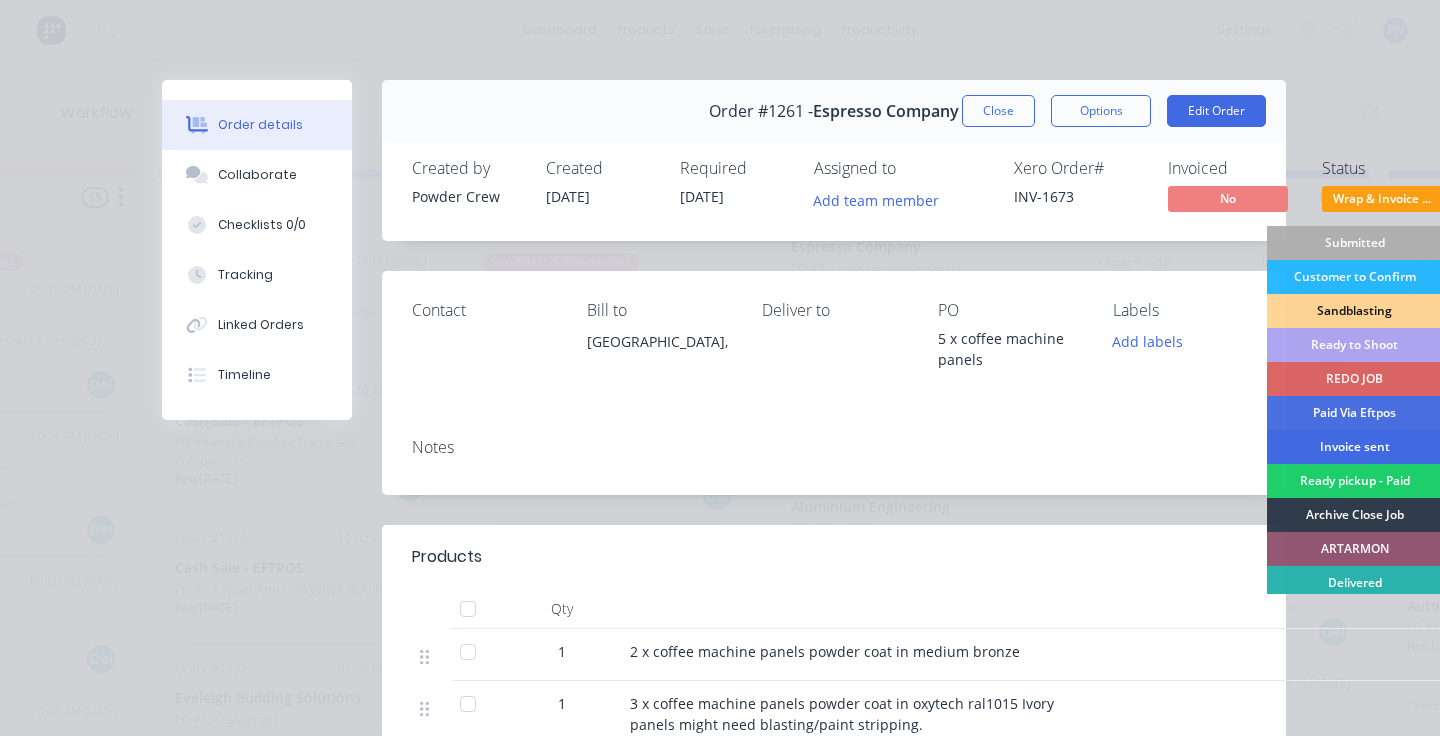 click on "Invoice sent" at bounding box center [1354, 447] 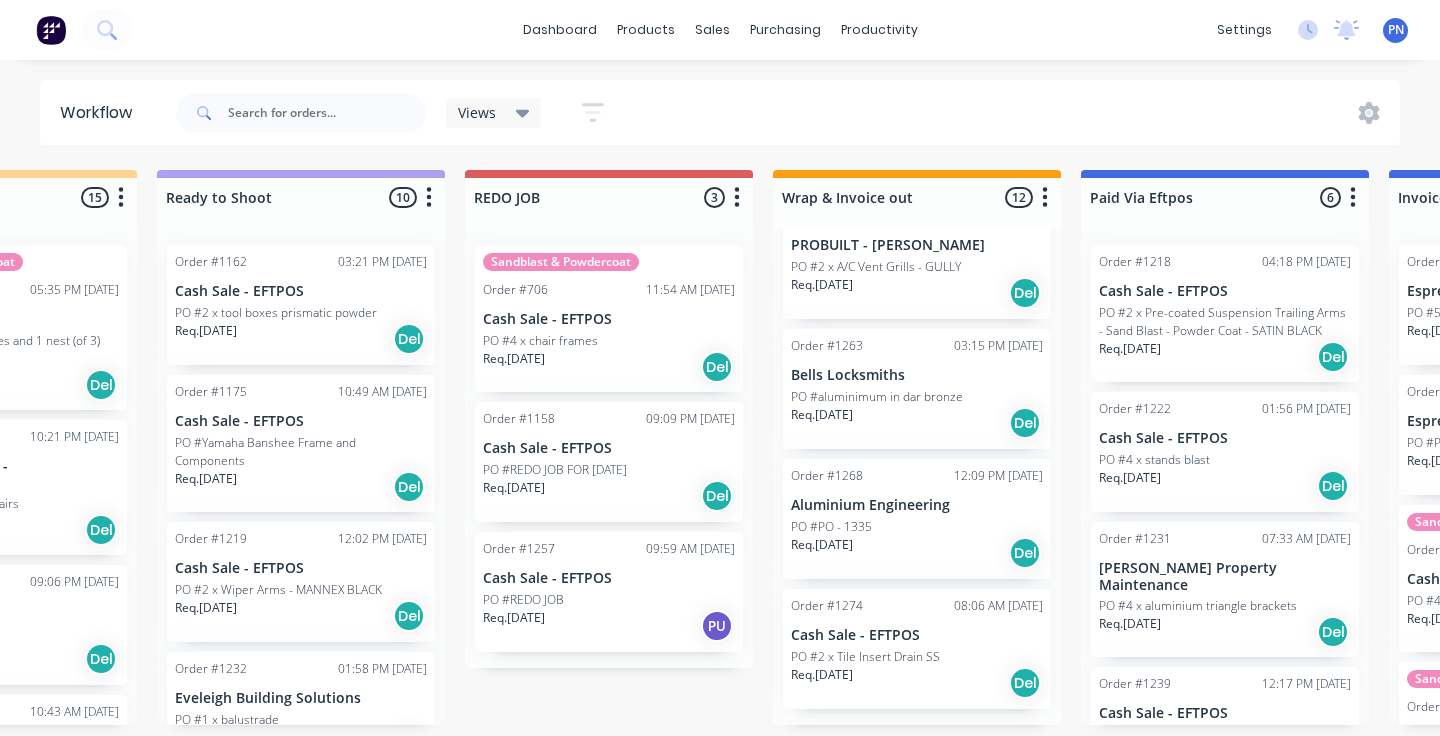 scroll, scrollTop: 1154, scrollLeft: 0, axis: vertical 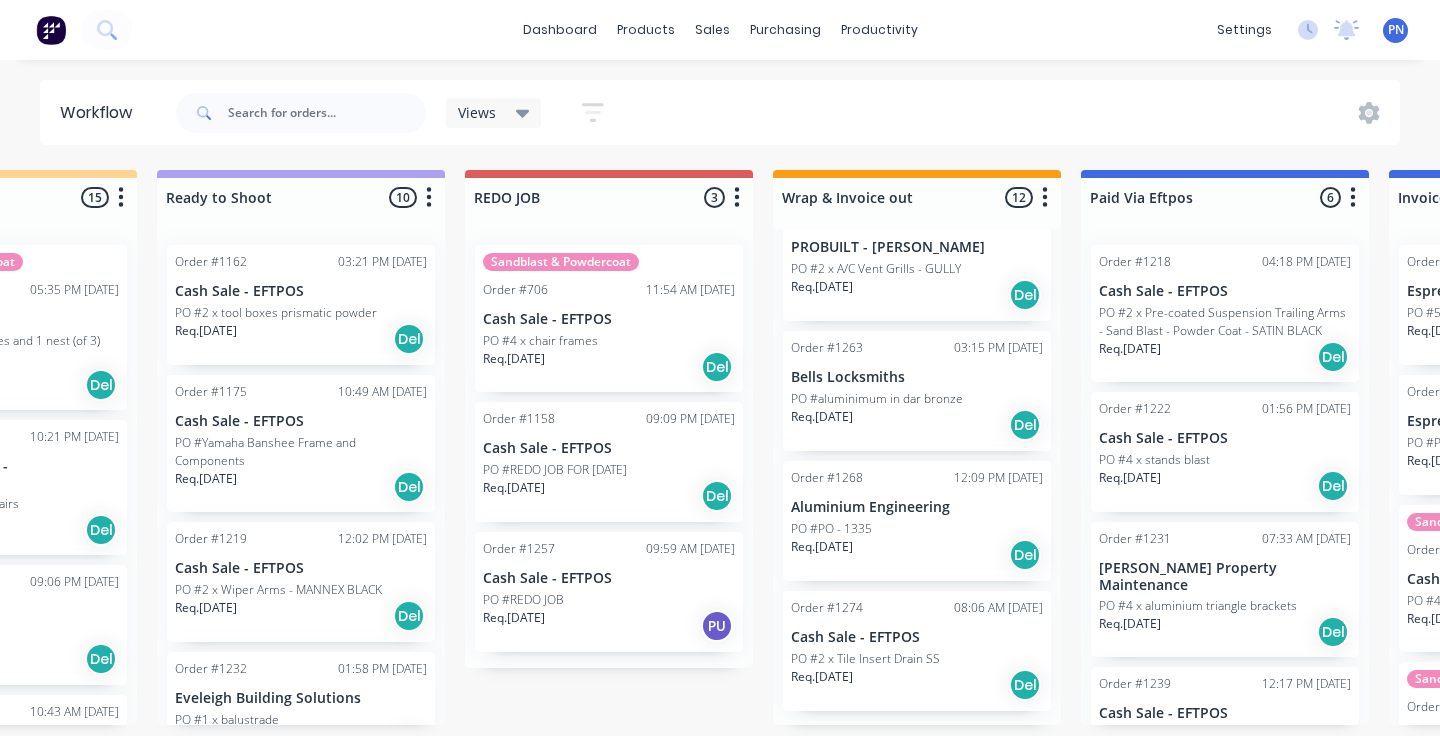 click on "Req. [DATE] Del" at bounding box center [917, 425] 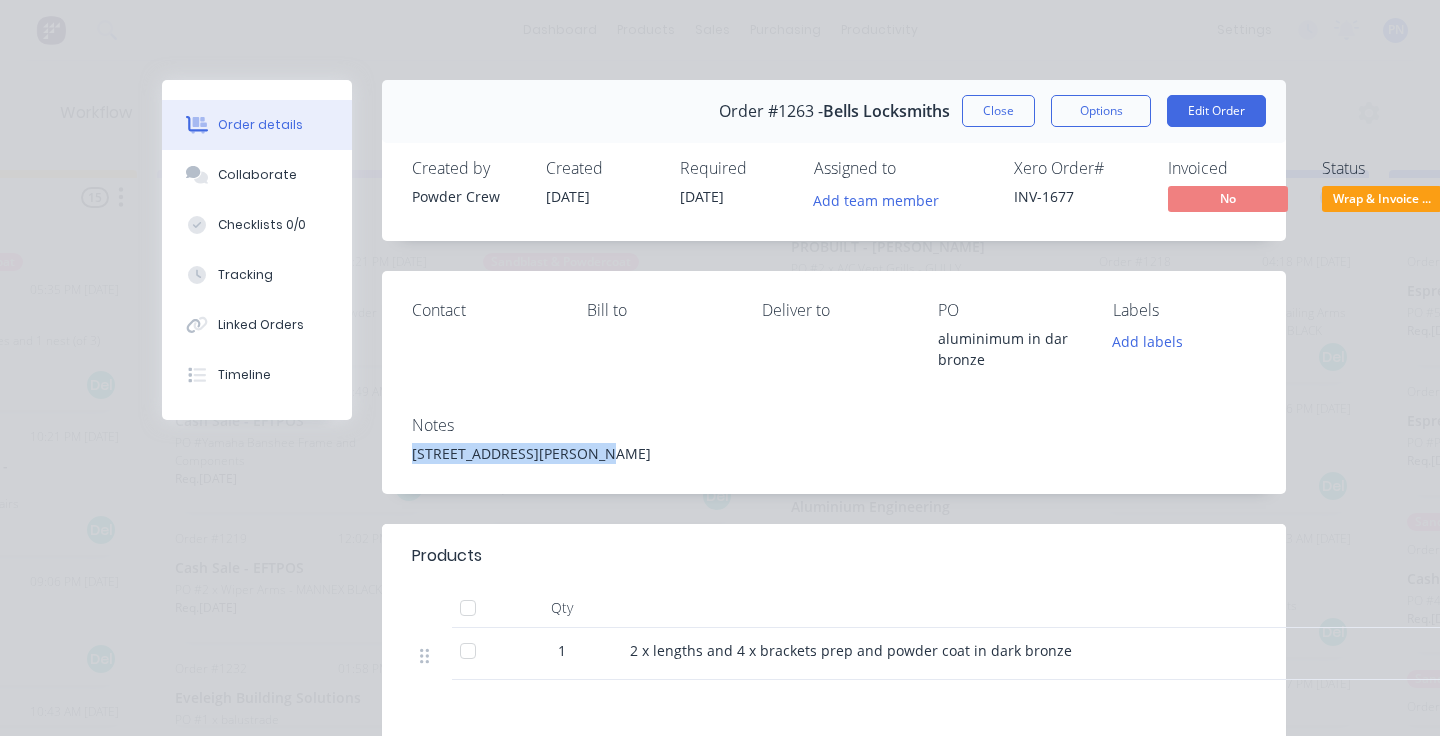 drag, startPoint x: 581, startPoint y: 454, endPoint x: 396, endPoint y: 454, distance: 185 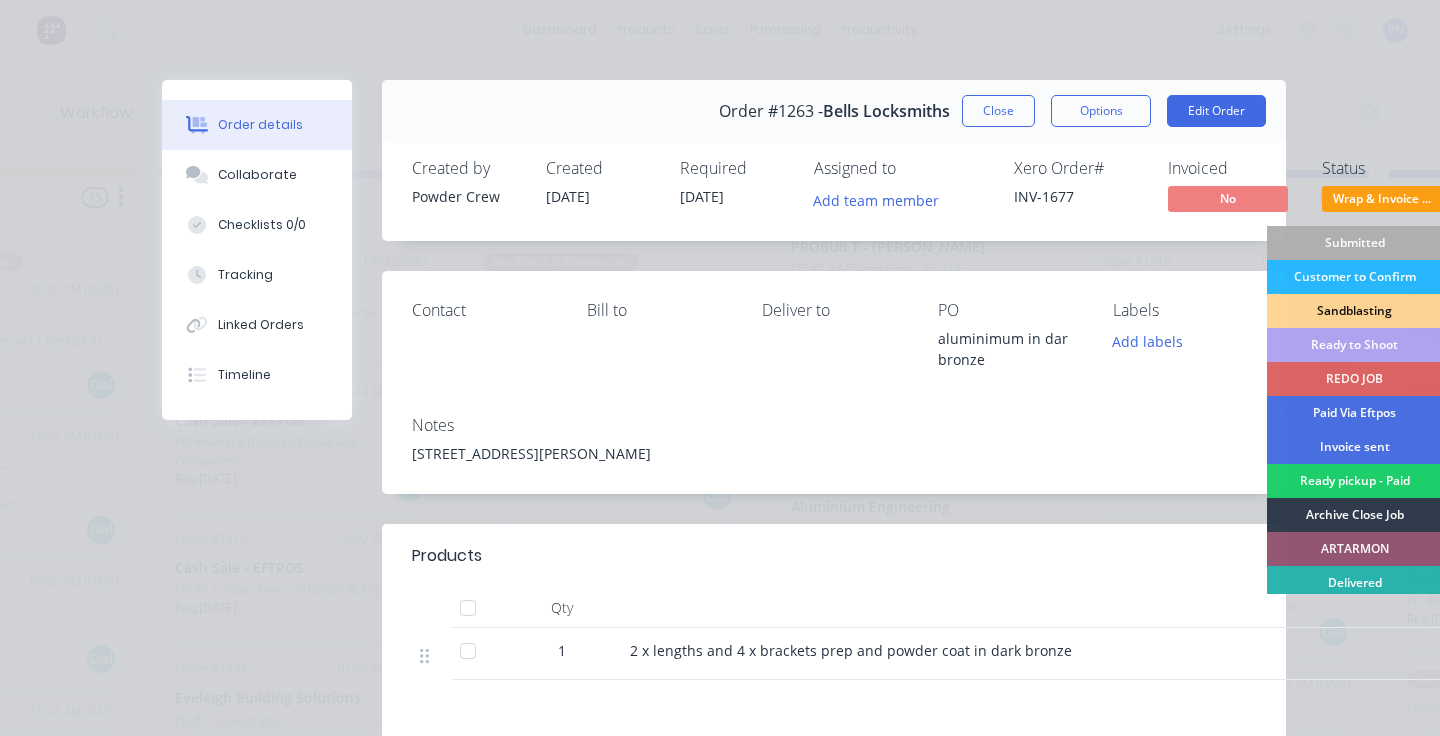 click on "Invoice sent" at bounding box center (1354, 447) 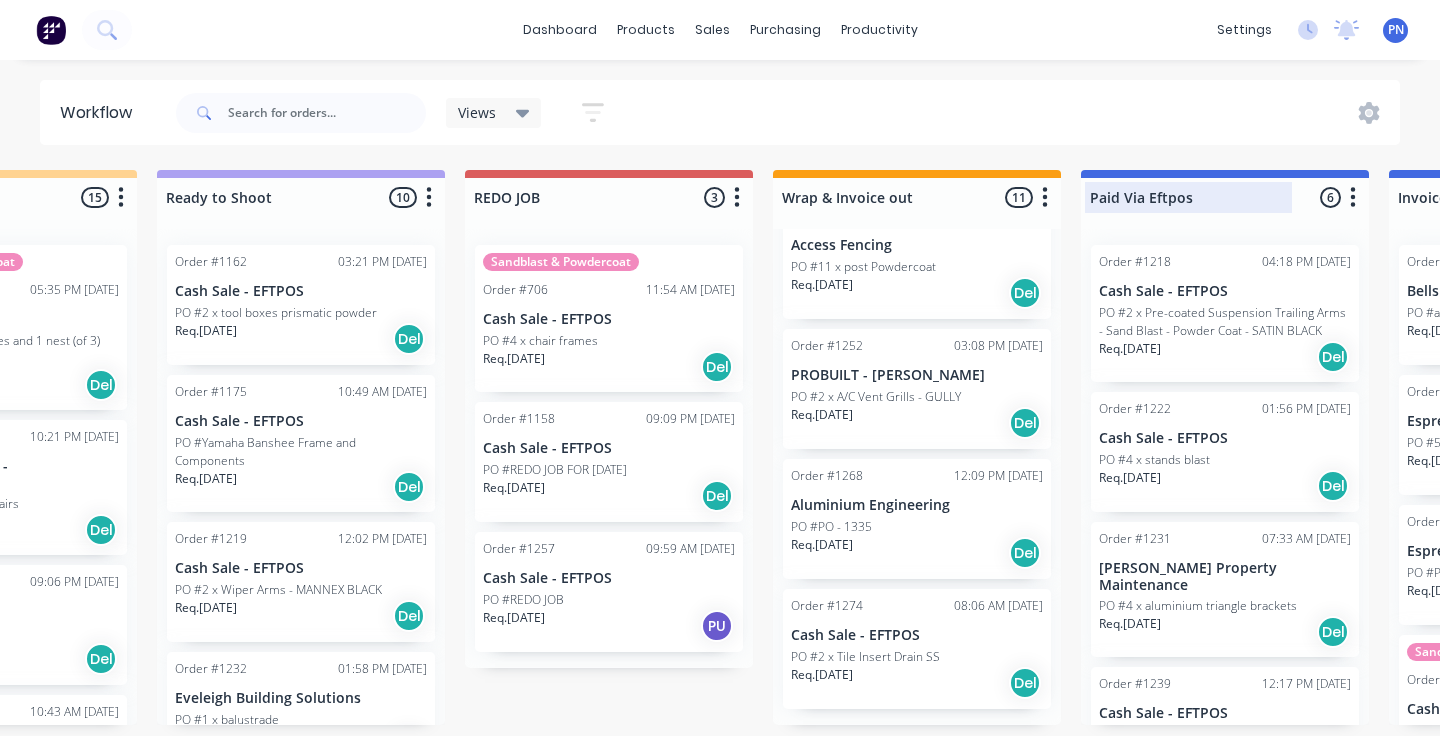 scroll, scrollTop: 1024, scrollLeft: 0, axis: vertical 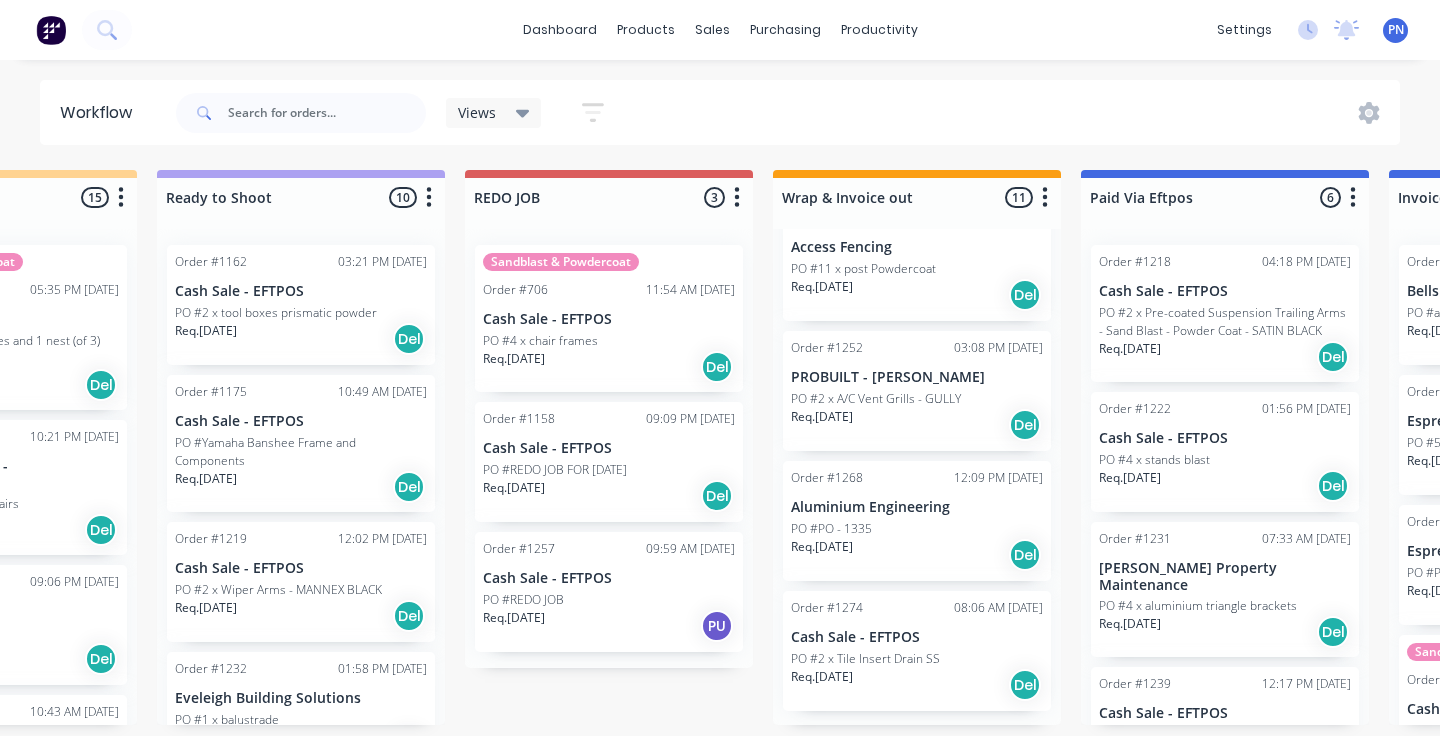 click on "Req. [DATE] Del" at bounding box center (917, 295) 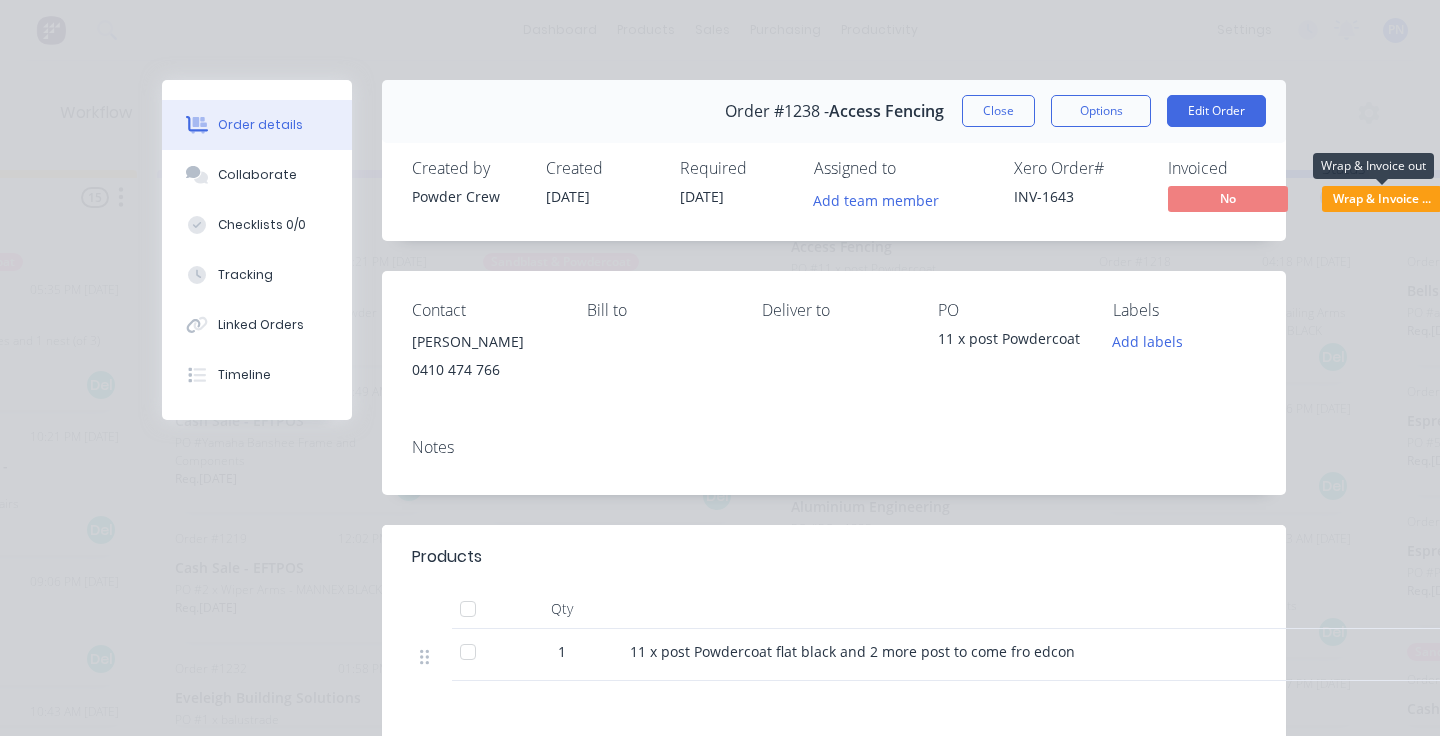 click on "Wrap & Invoice ..." at bounding box center [1382, 198] 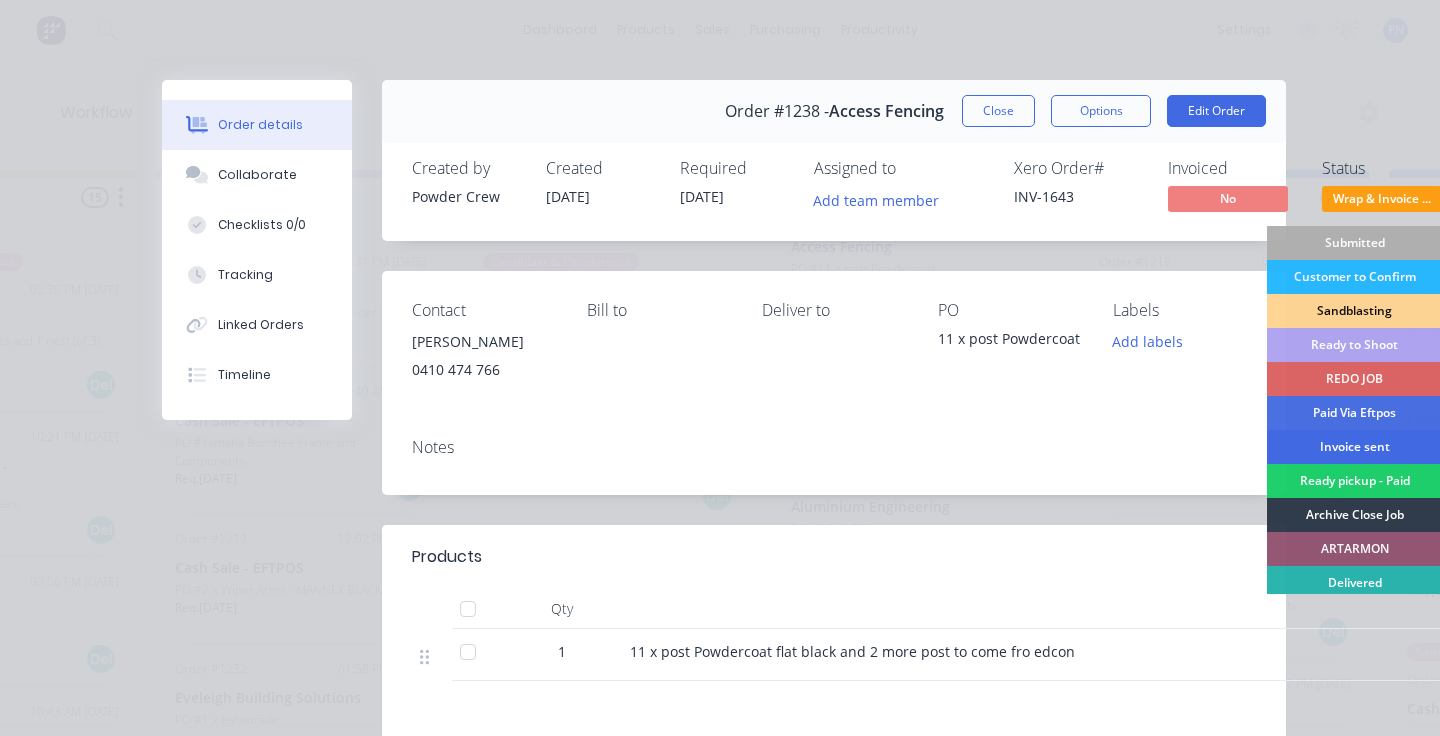 click on "Invoice sent" at bounding box center [1354, 447] 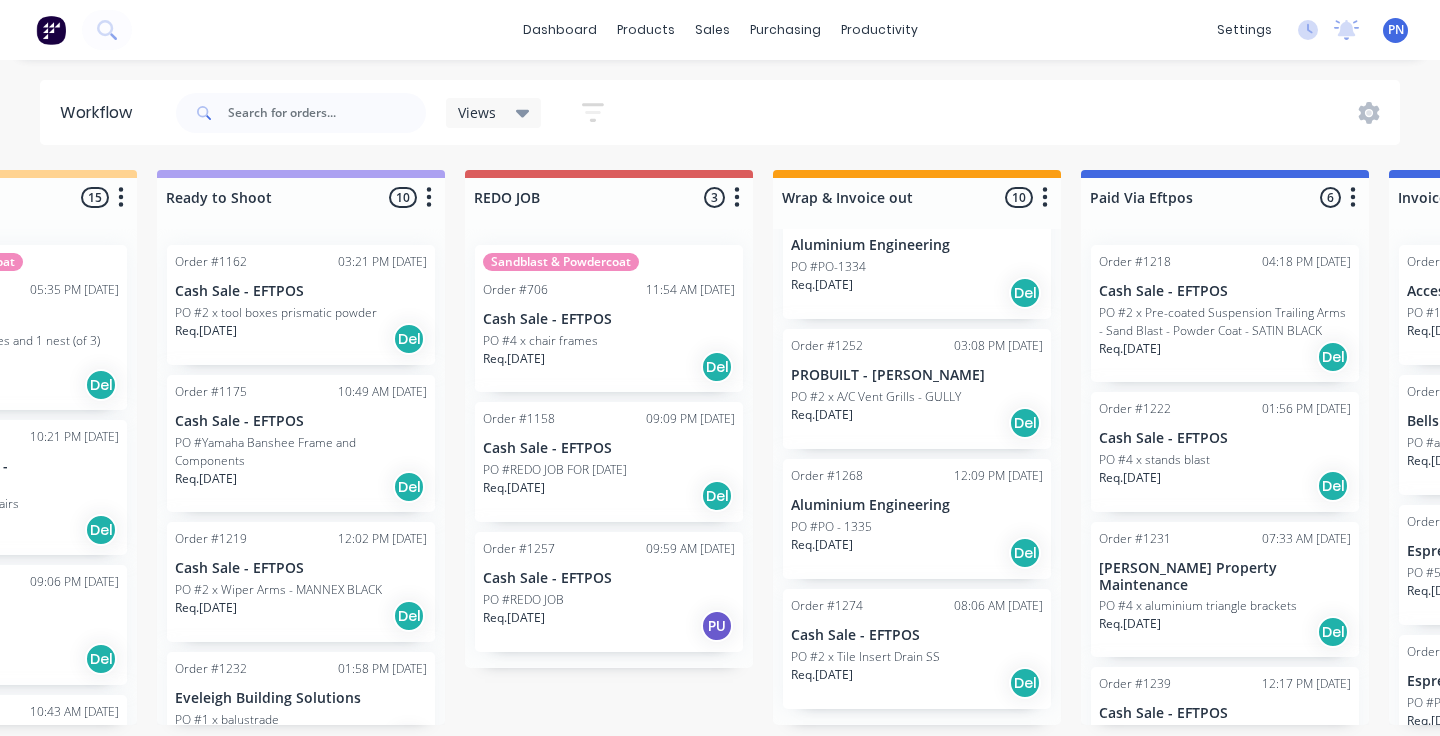scroll, scrollTop: 894, scrollLeft: 0, axis: vertical 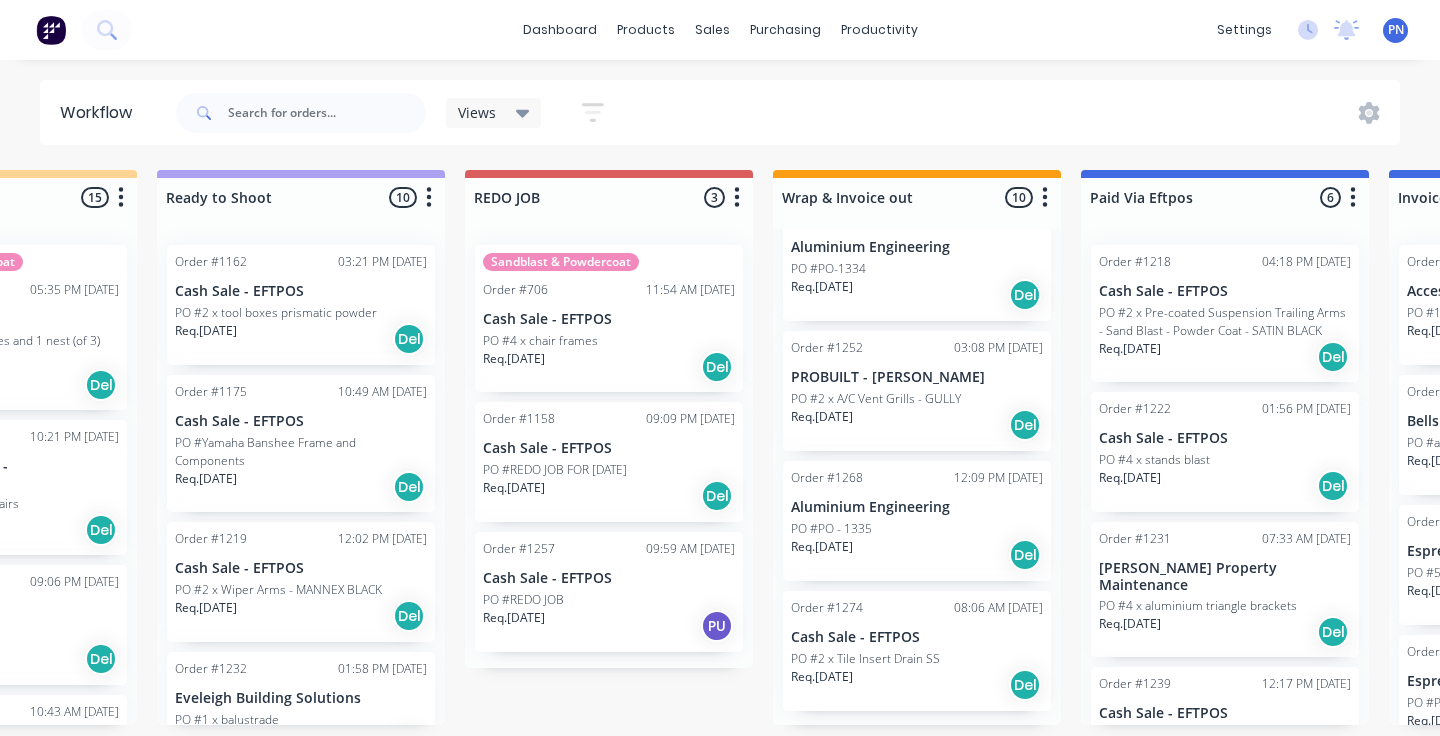 click on "Req. [DATE] Del" at bounding box center (917, 555) 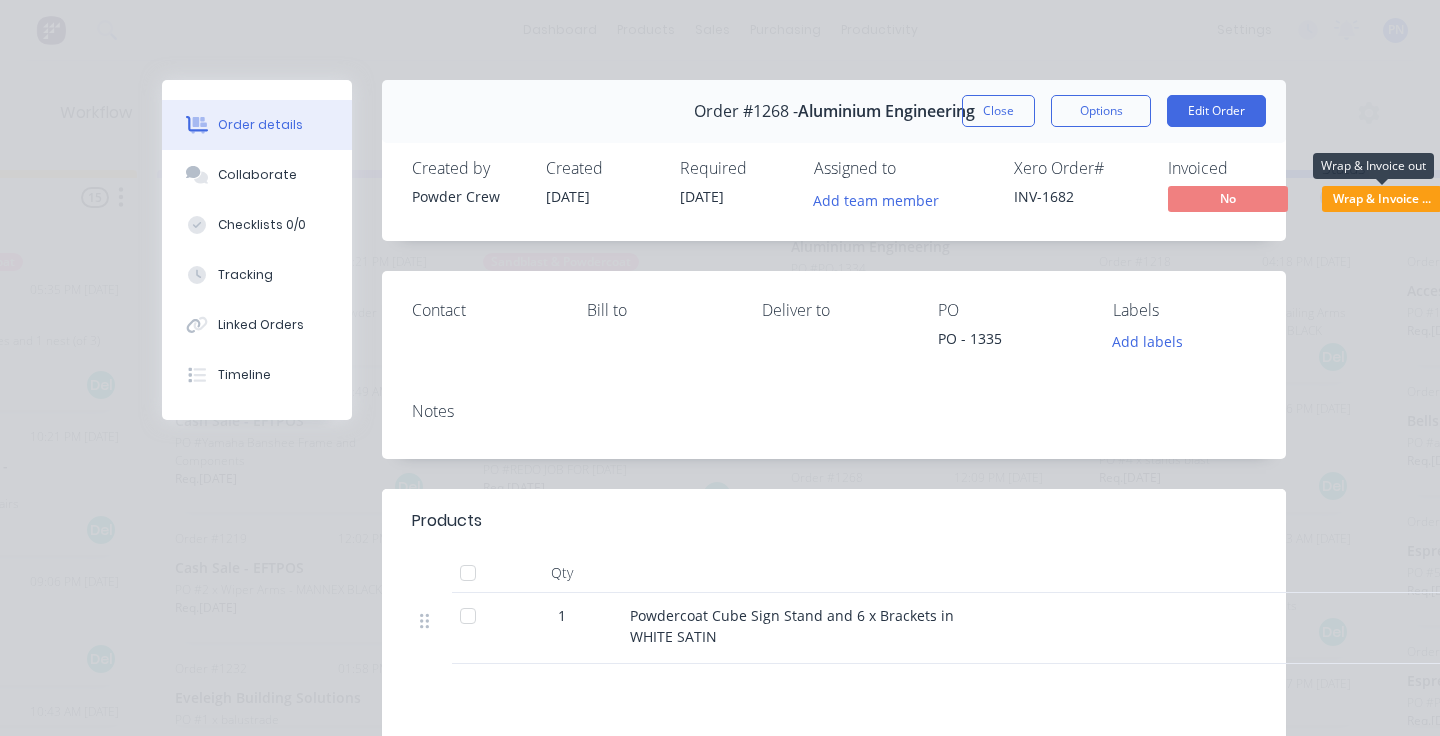 click on "Wrap & Invoice ..." at bounding box center (1382, 198) 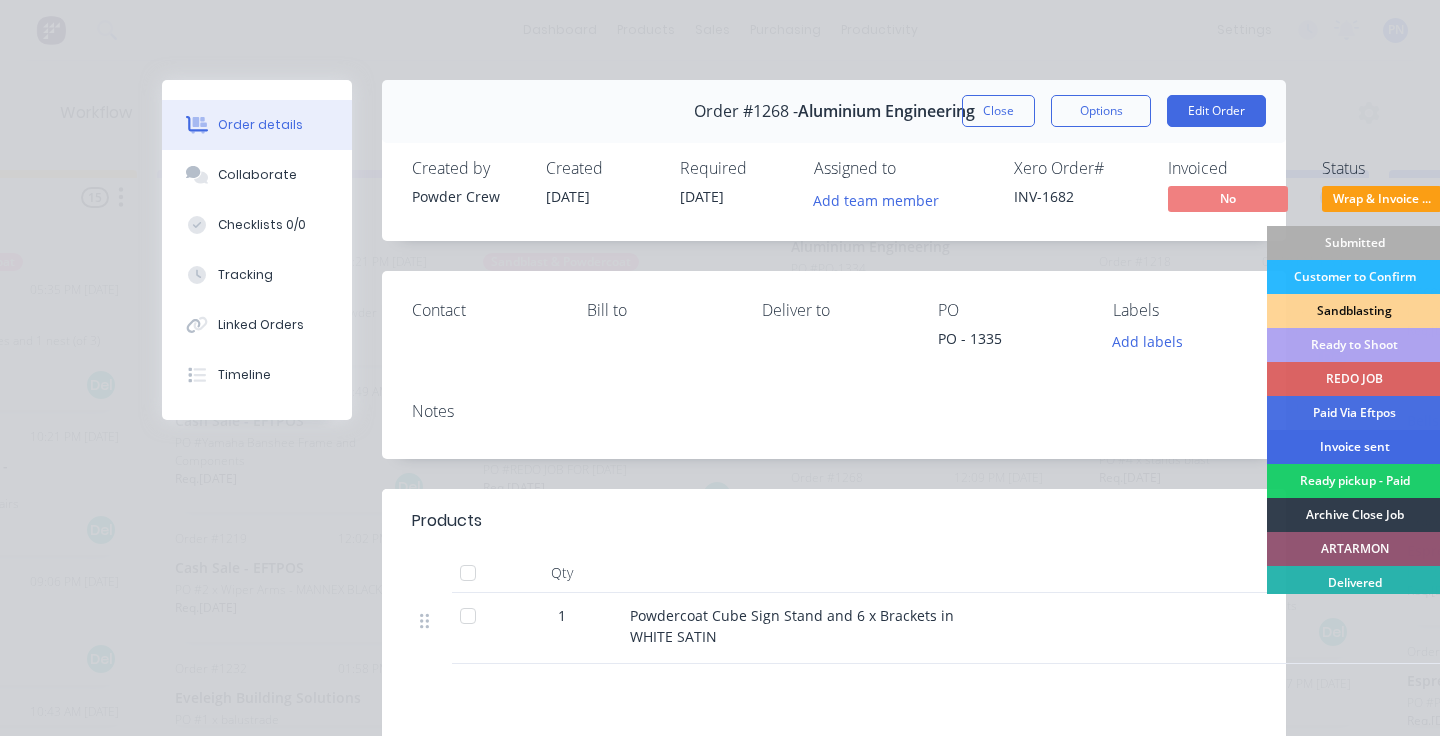 click on "Invoice sent" at bounding box center (1354, 447) 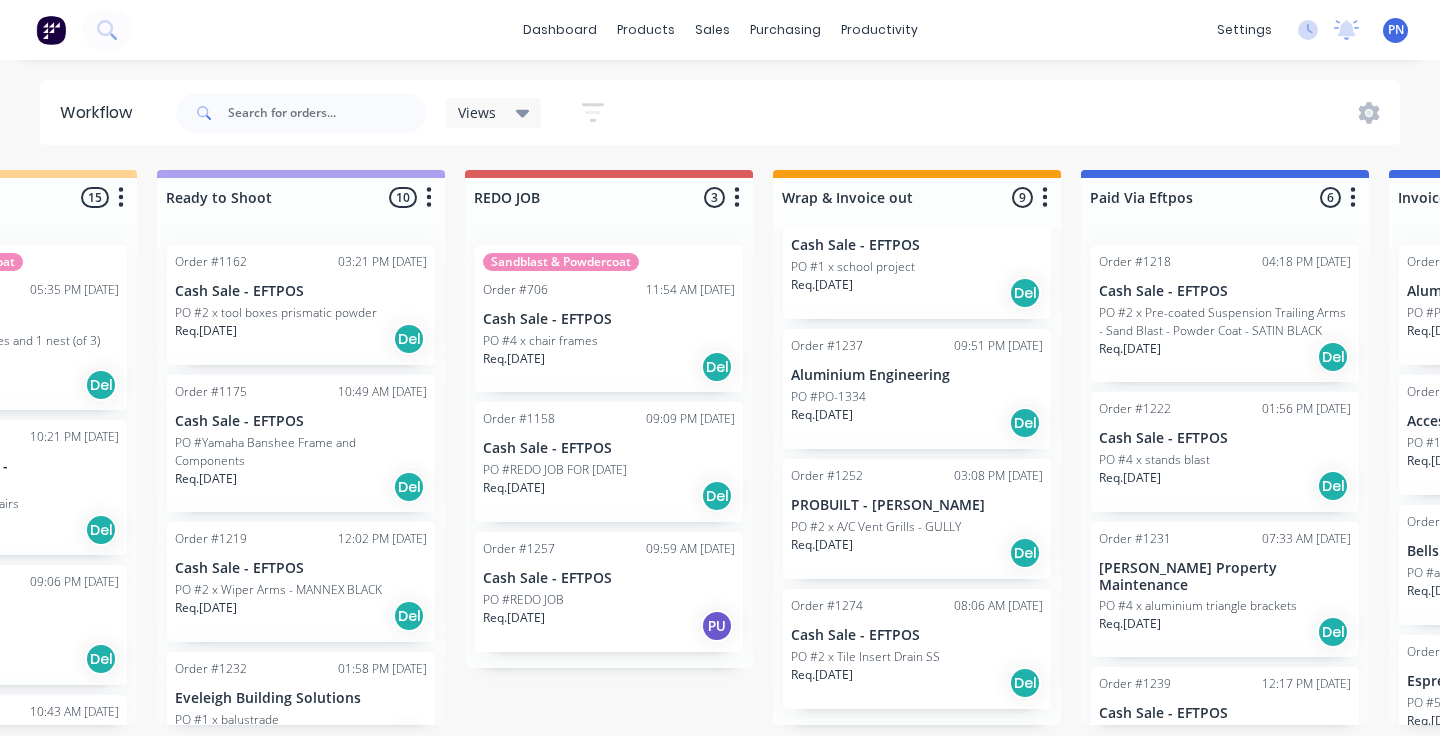 scroll, scrollTop: 764, scrollLeft: 0, axis: vertical 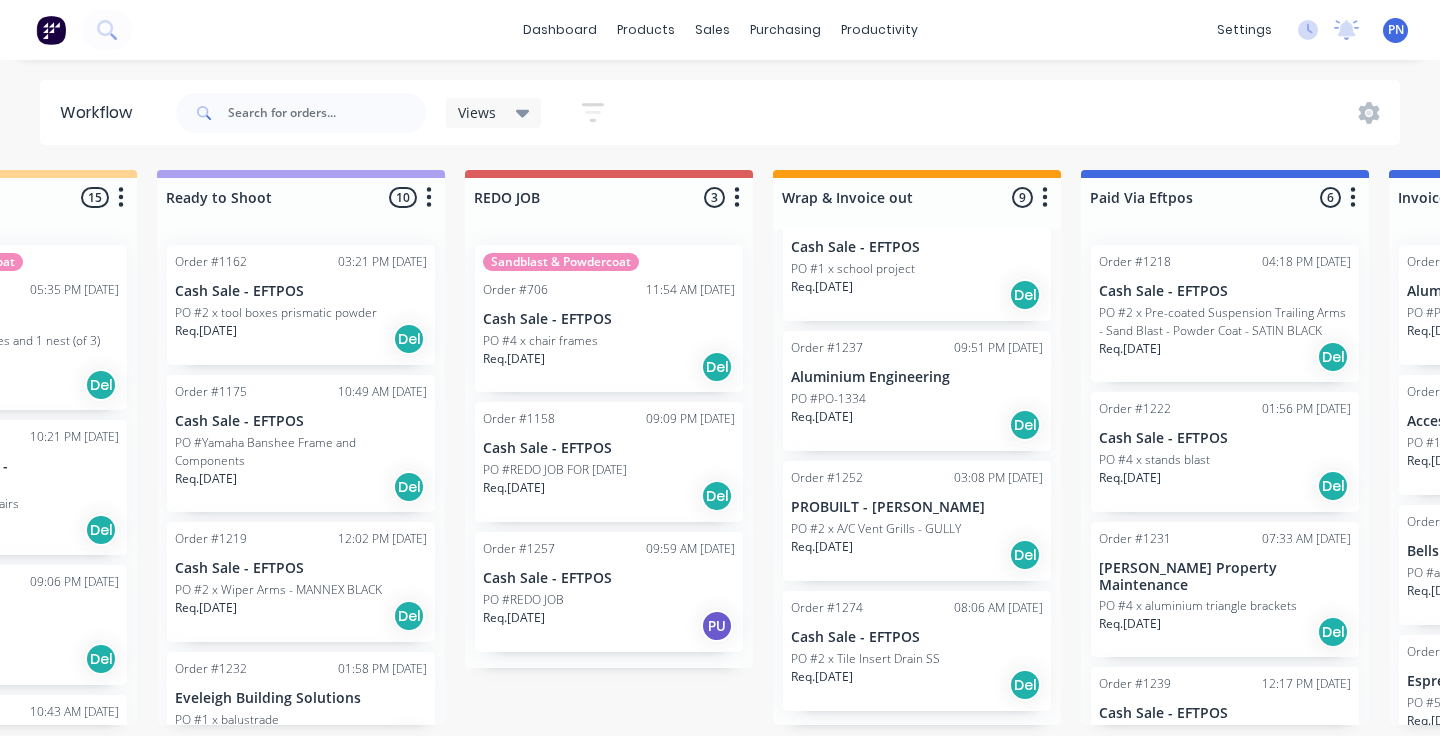 click on "Req. [DATE] Del" at bounding box center [917, 425] 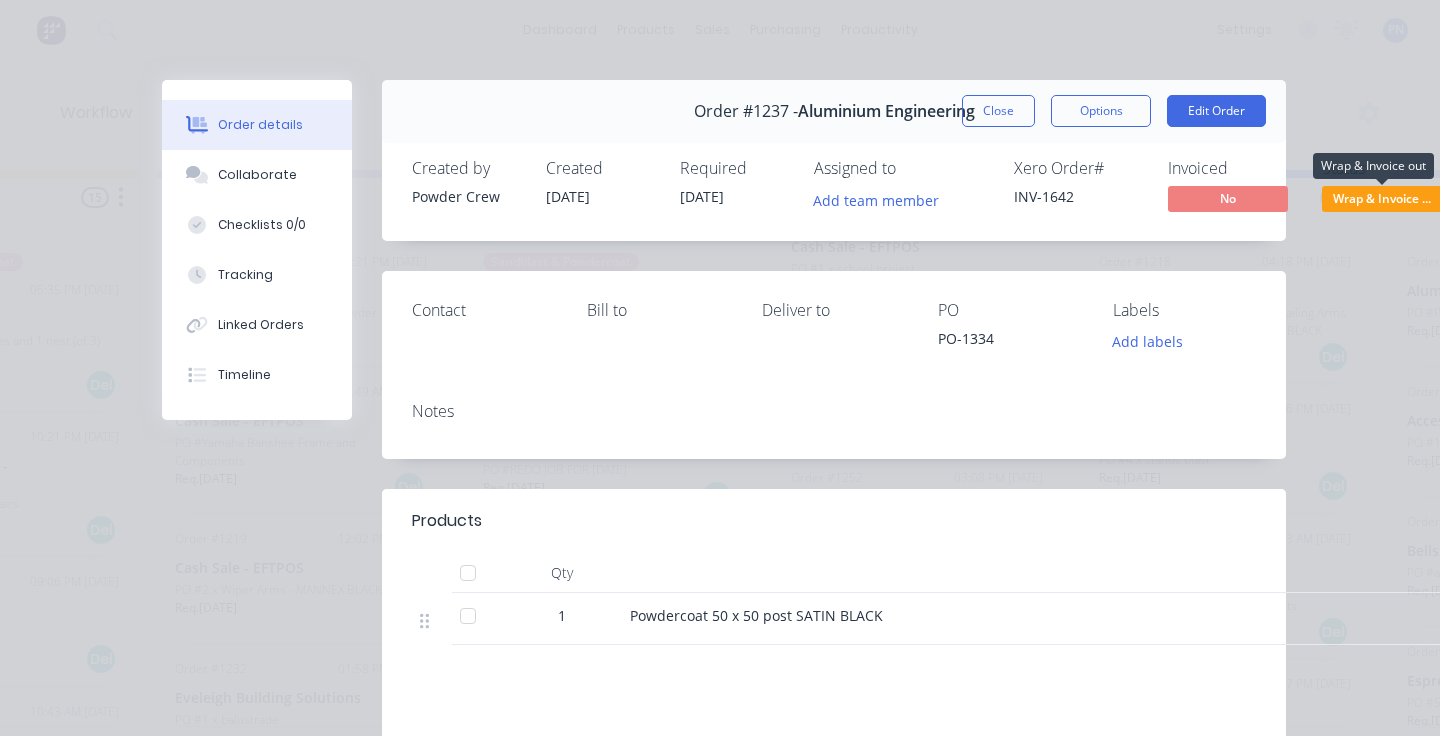 click on "Wrap & Invoice ..." at bounding box center (1382, 198) 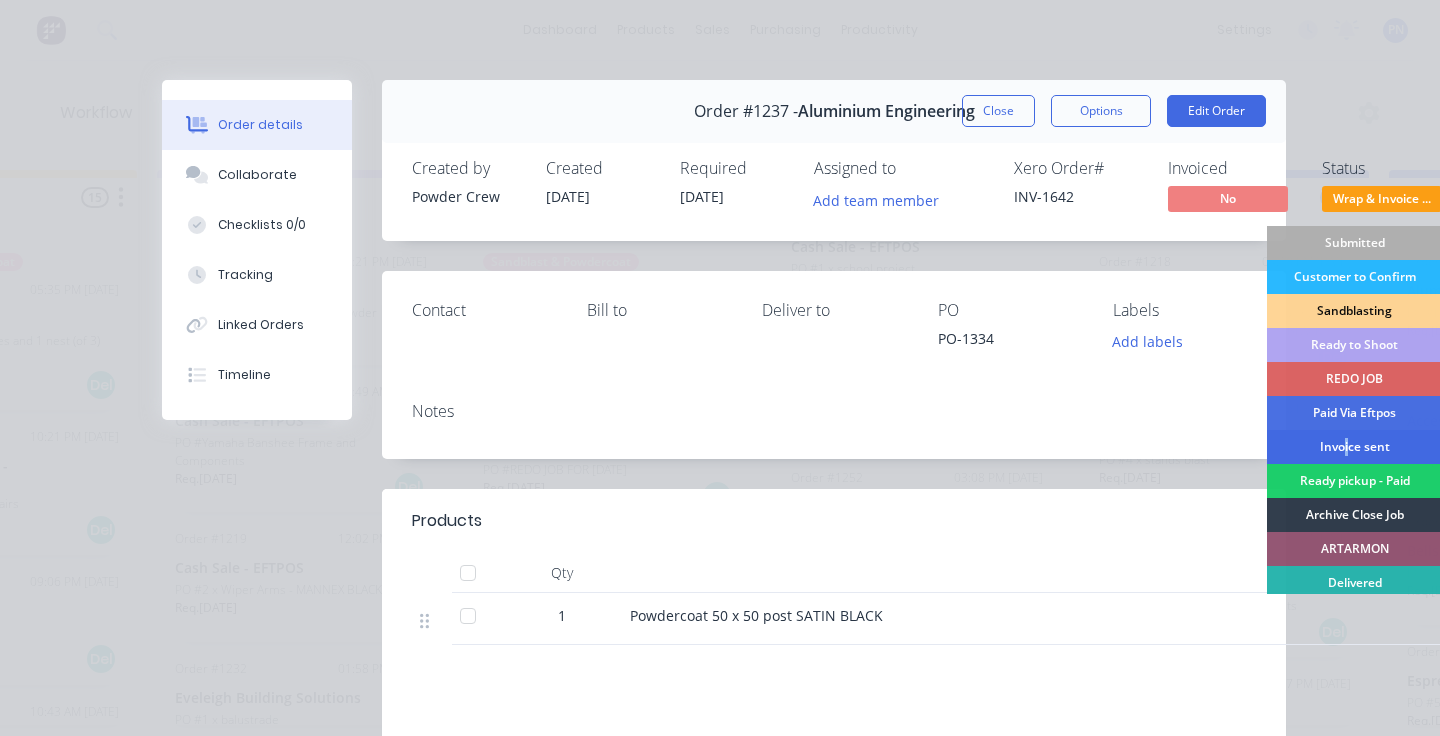 click on "Invoice sent" at bounding box center (1354, 447) 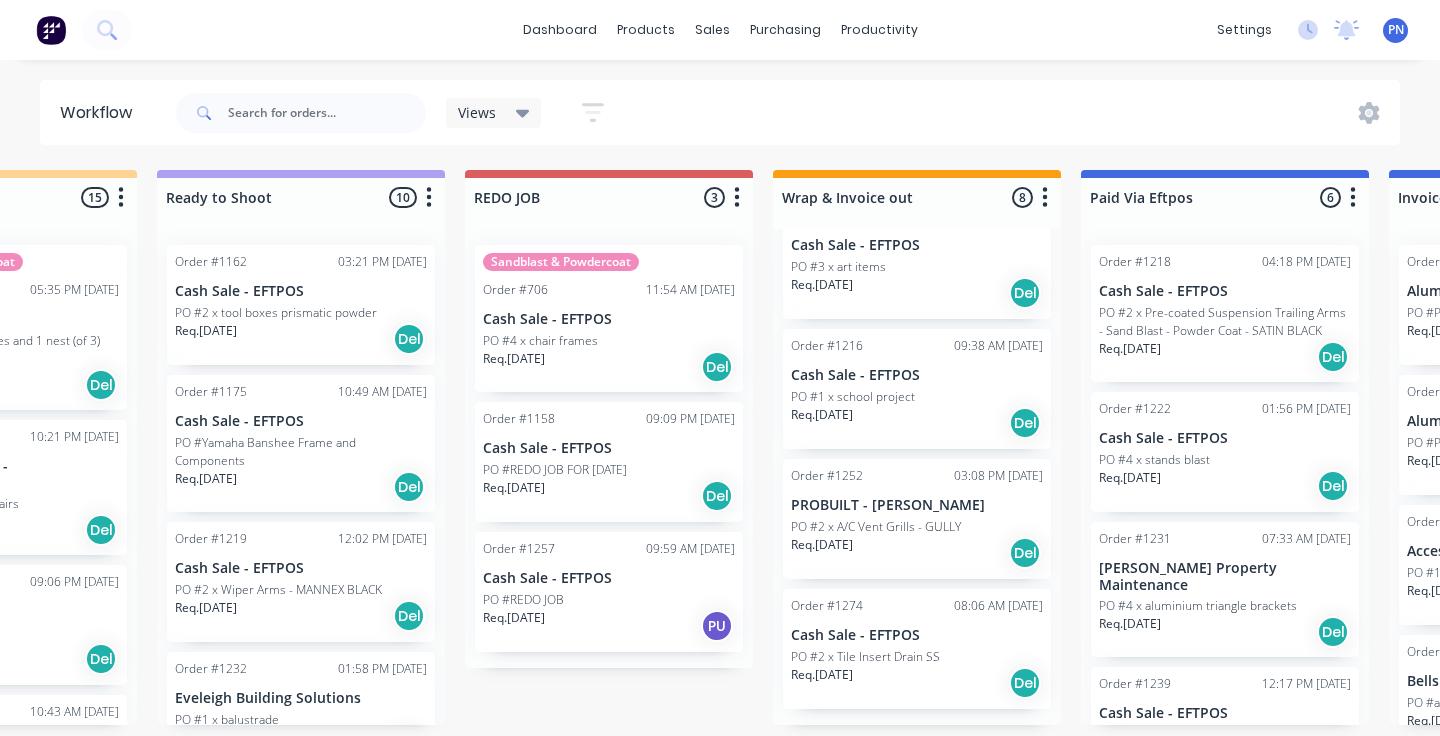scroll, scrollTop: 634, scrollLeft: 0, axis: vertical 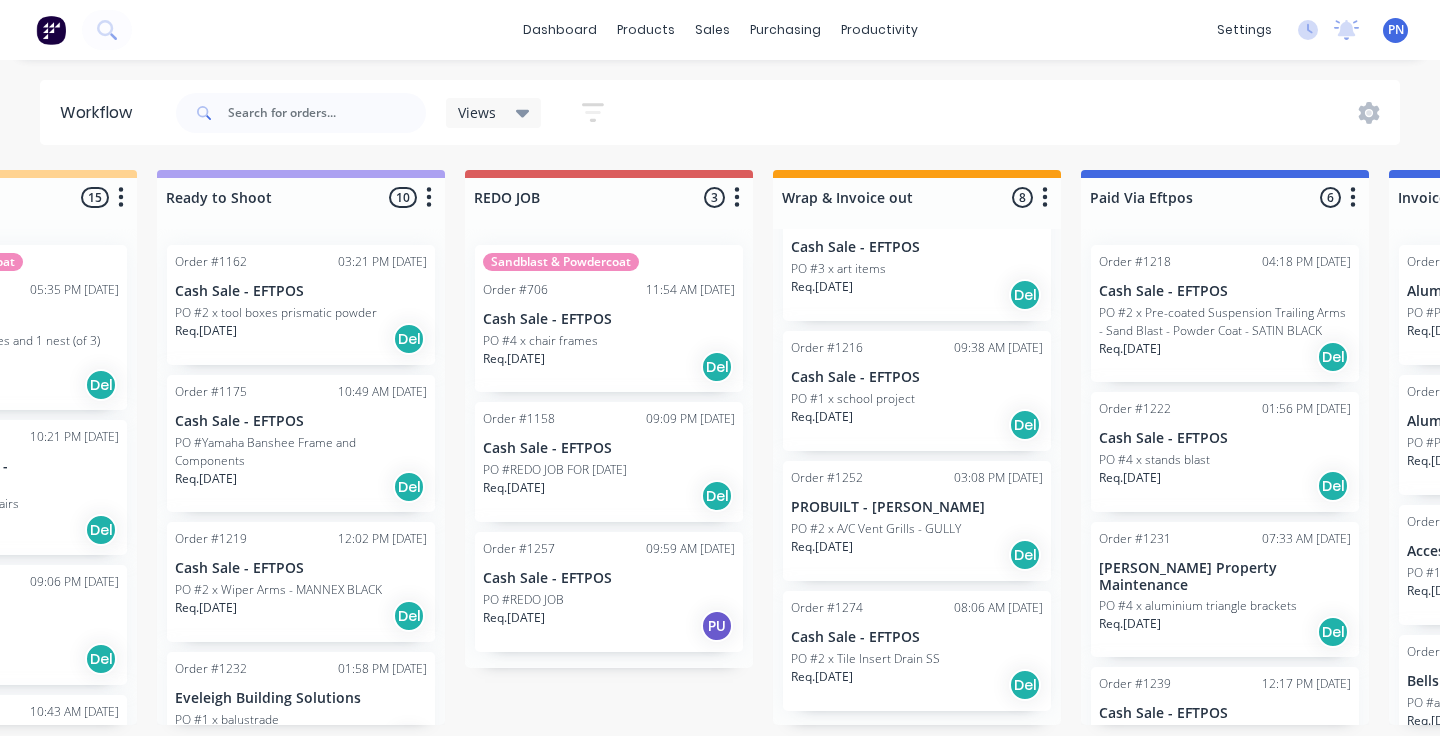 click on "Cash Sale - EFTPOS" at bounding box center (917, 637) 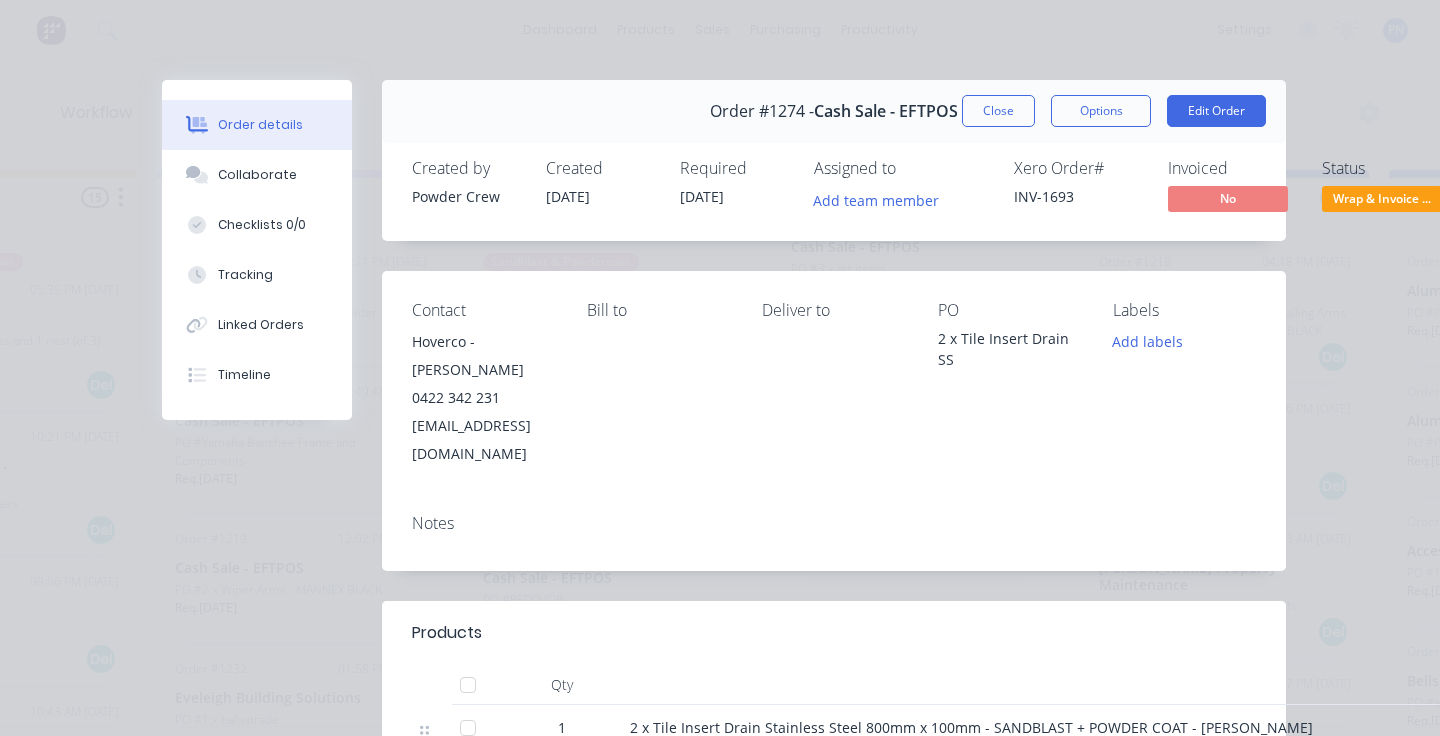 click on "Order details Collaborate Checklists 0/0 Tracking Linked Orders Timeline   Order details   Collaborate   Checklists   Tracking   Linked Orders   Timeline Order #1274 -  Cash Sale - EFTPOS Close   Options     Edit Order   Created by Powder Crew Created [DATE] Required [DATE] Assigned to Add team member Xero   Order  # INV-1693 Invoiced No Status Wrap & Invoice ... Contact Hoverco - [PERSON_NAME]  0422 342 231 [EMAIL_ADDRESS][DOMAIN_NAME] Bill to Deliver to PO 2 x Tile Insert Drain SS Labels Add labels Notes Products Qty 1 2 x Tile Insert Drain Stainless Steel 800mm x 100mm - SANDBLAST + POWDER COAT - [PERSON_NAME] Labour $0.00 Sub total $250.00 Margin $0.00  ( 0.00 %) Tax $25.00 Total $275.00" at bounding box center [720, 368] 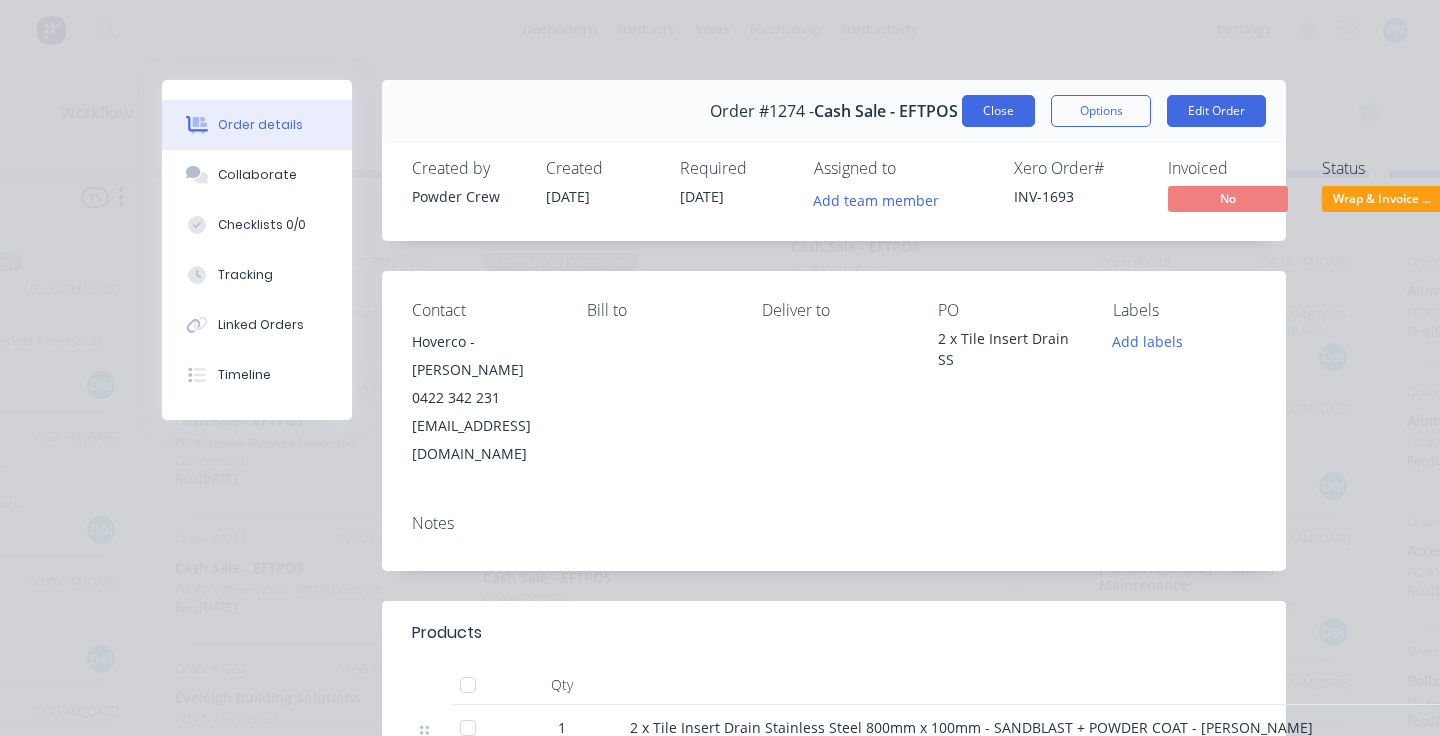 click on "Close" at bounding box center [998, 111] 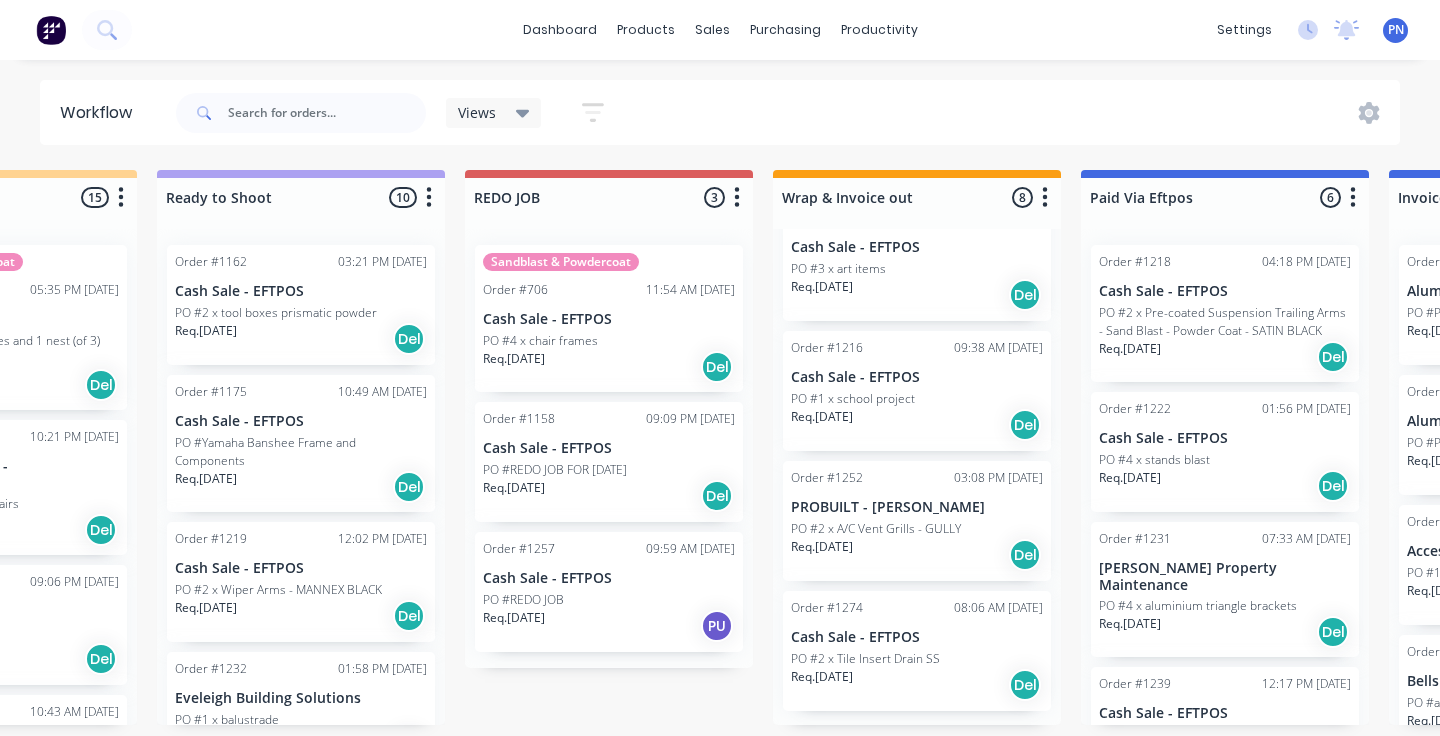 scroll, scrollTop: 0, scrollLeft: 810, axis: horizontal 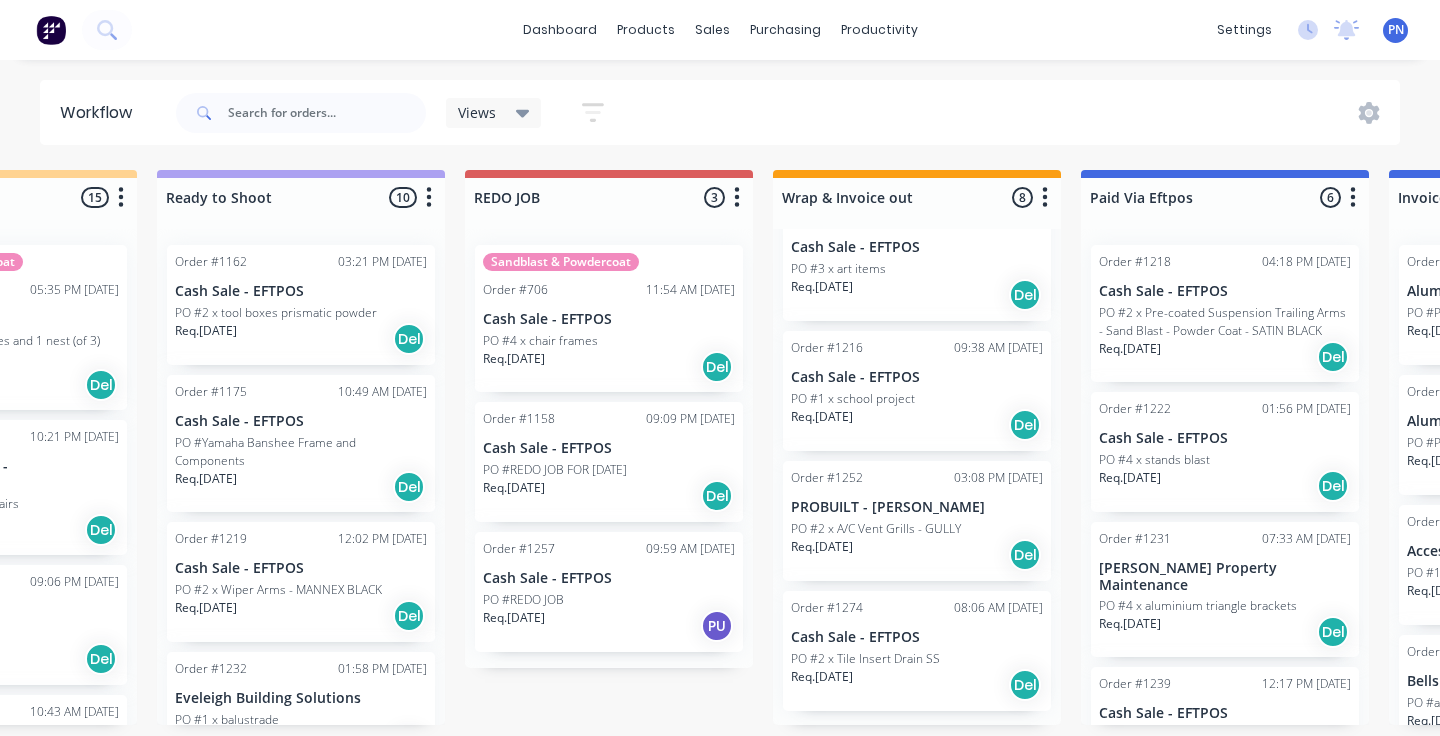 click on "Req. [DATE] Del" at bounding box center [917, 555] 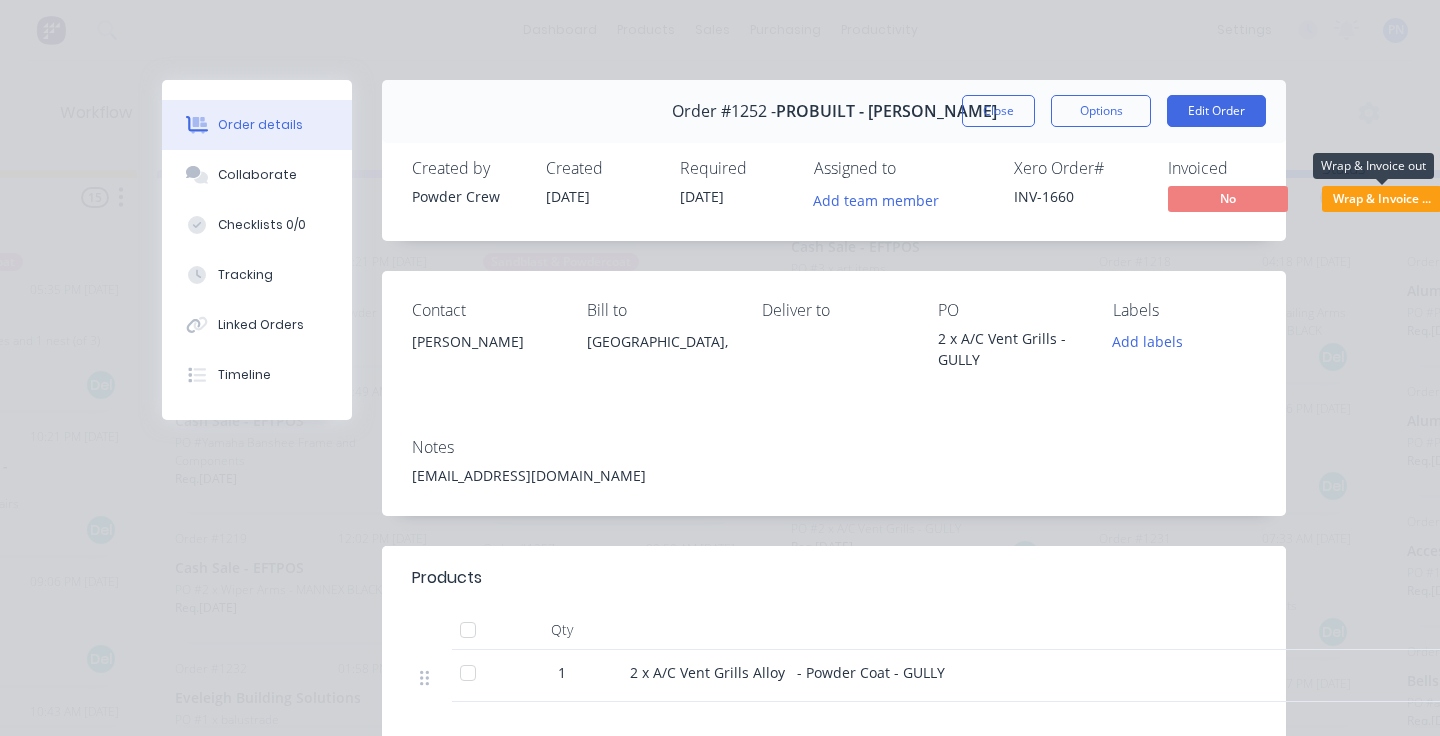click on "Wrap & Invoice ..." at bounding box center (1382, 198) 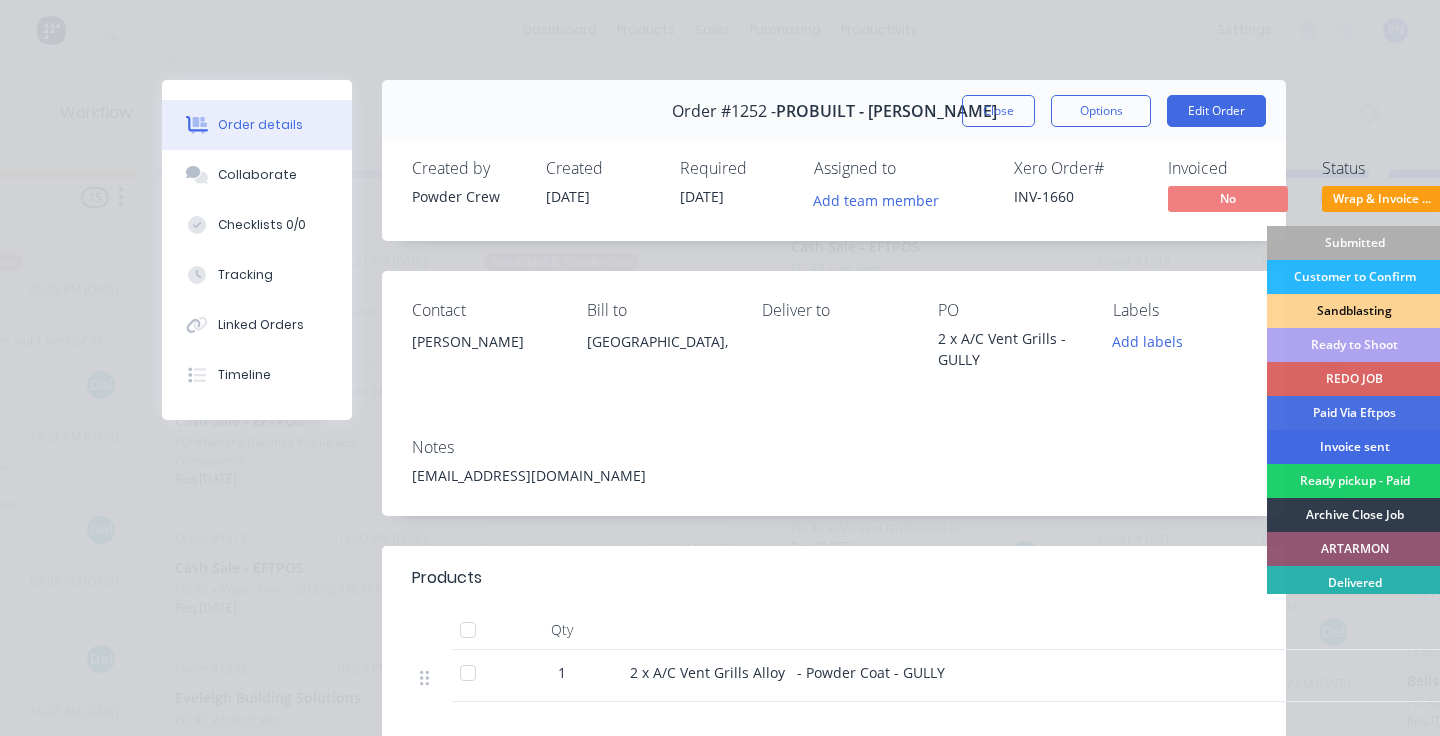 click on "Invoice sent" at bounding box center (1354, 447) 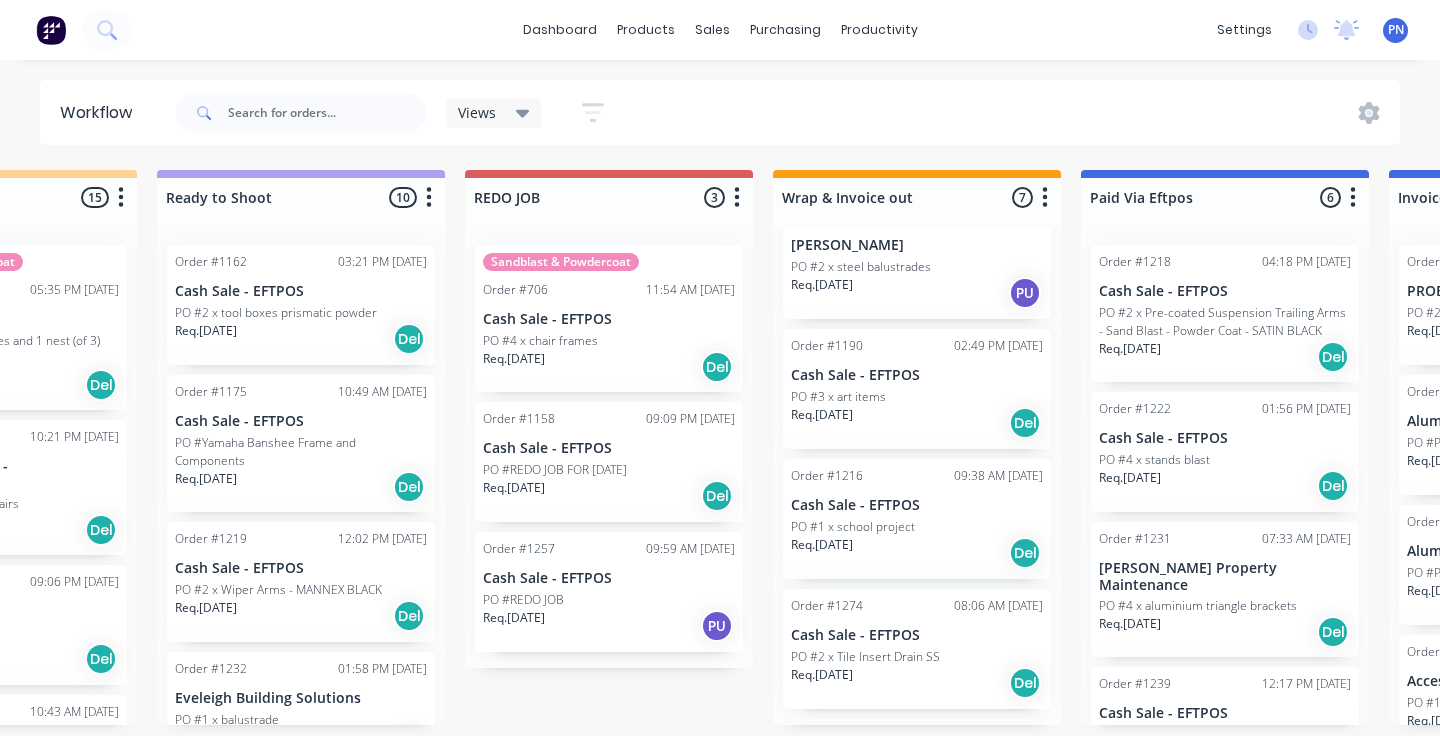 scroll, scrollTop: 504, scrollLeft: 0, axis: vertical 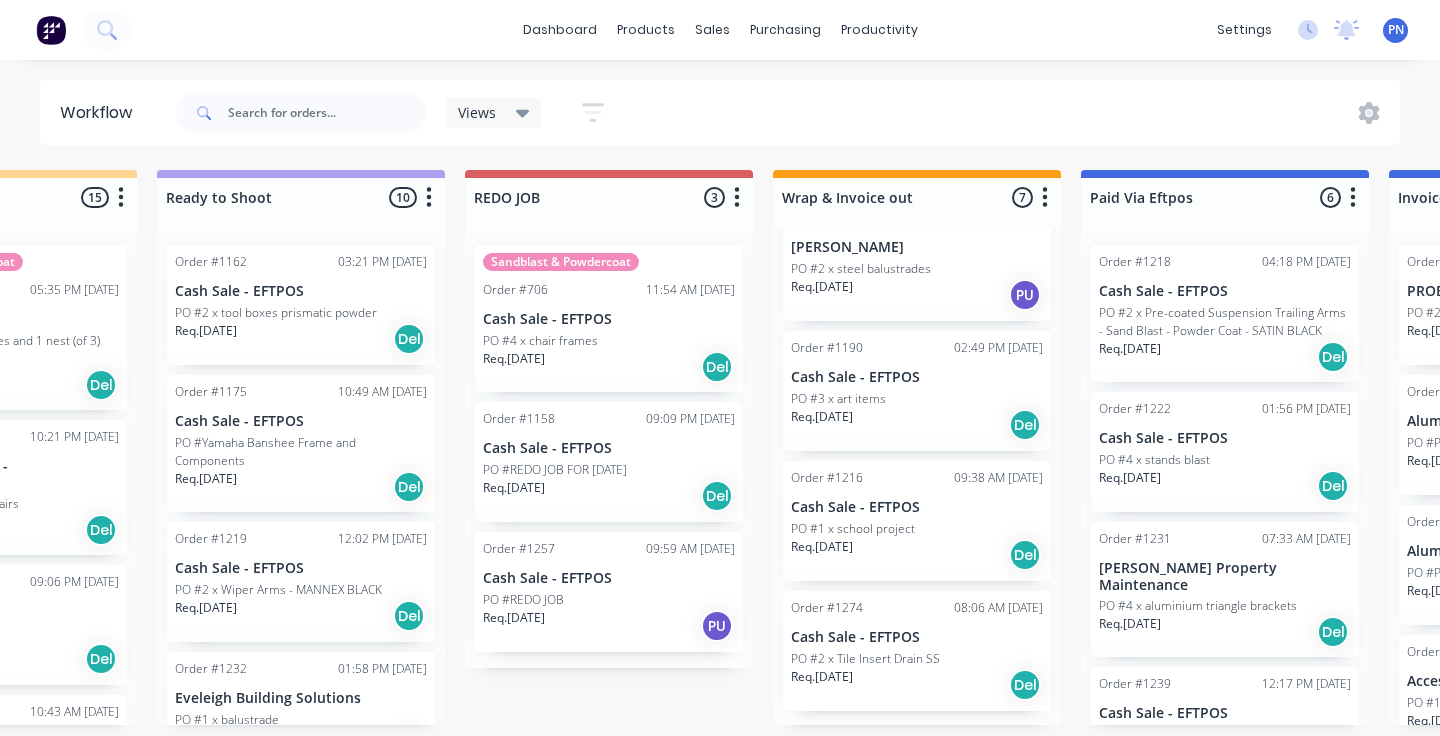 click on "Req. [DATE] Del" at bounding box center [917, 685] 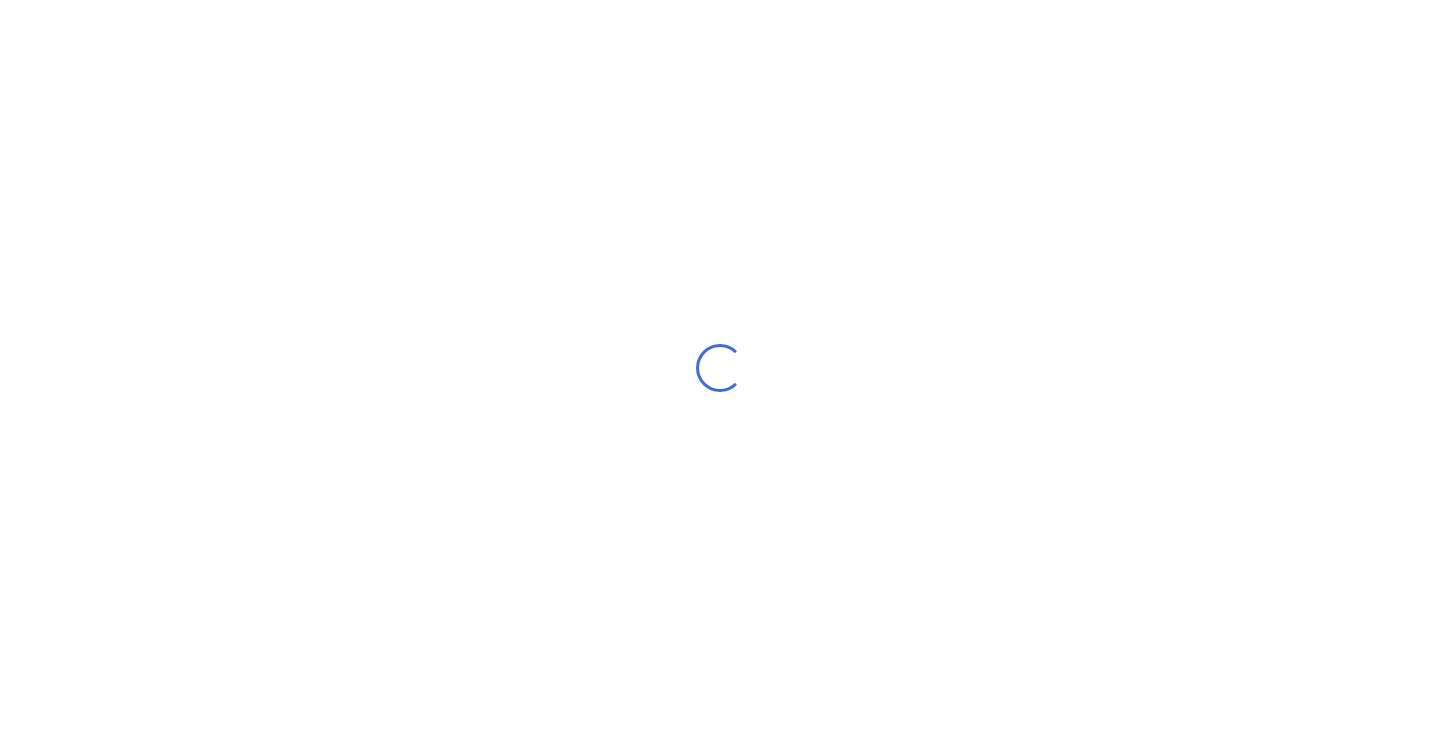 scroll, scrollTop: 0, scrollLeft: 0, axis: both 